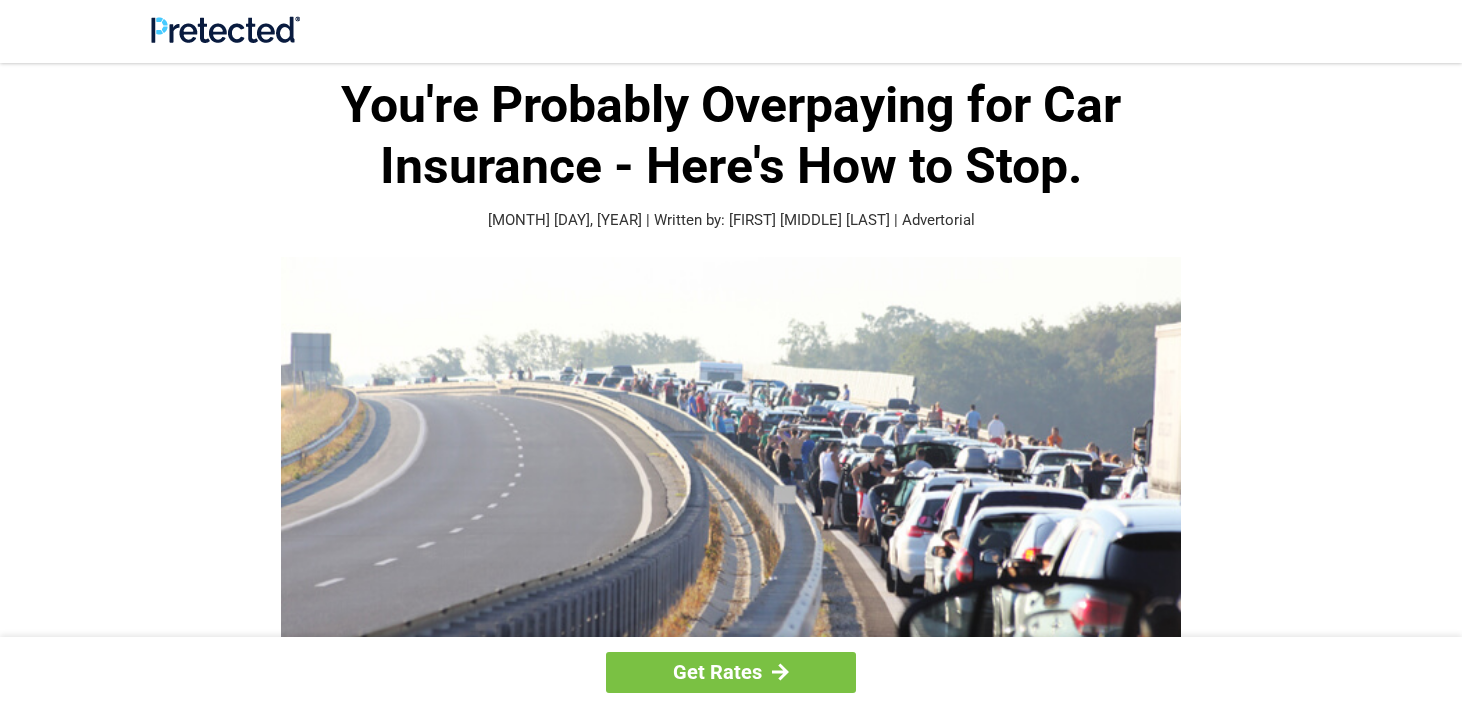 scroll, scrollTop: 0, scrollLeft: 0, axis: both 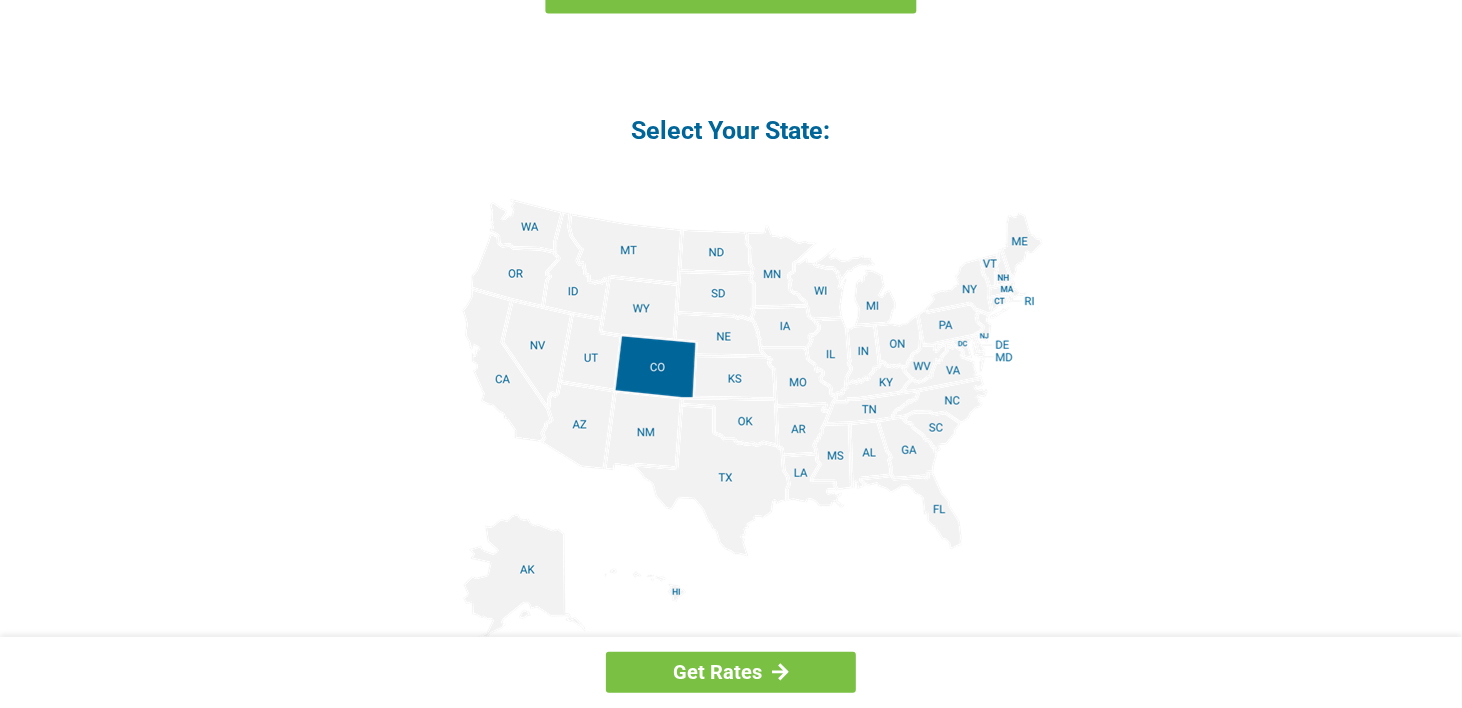 click at bounding box center [731, 424] 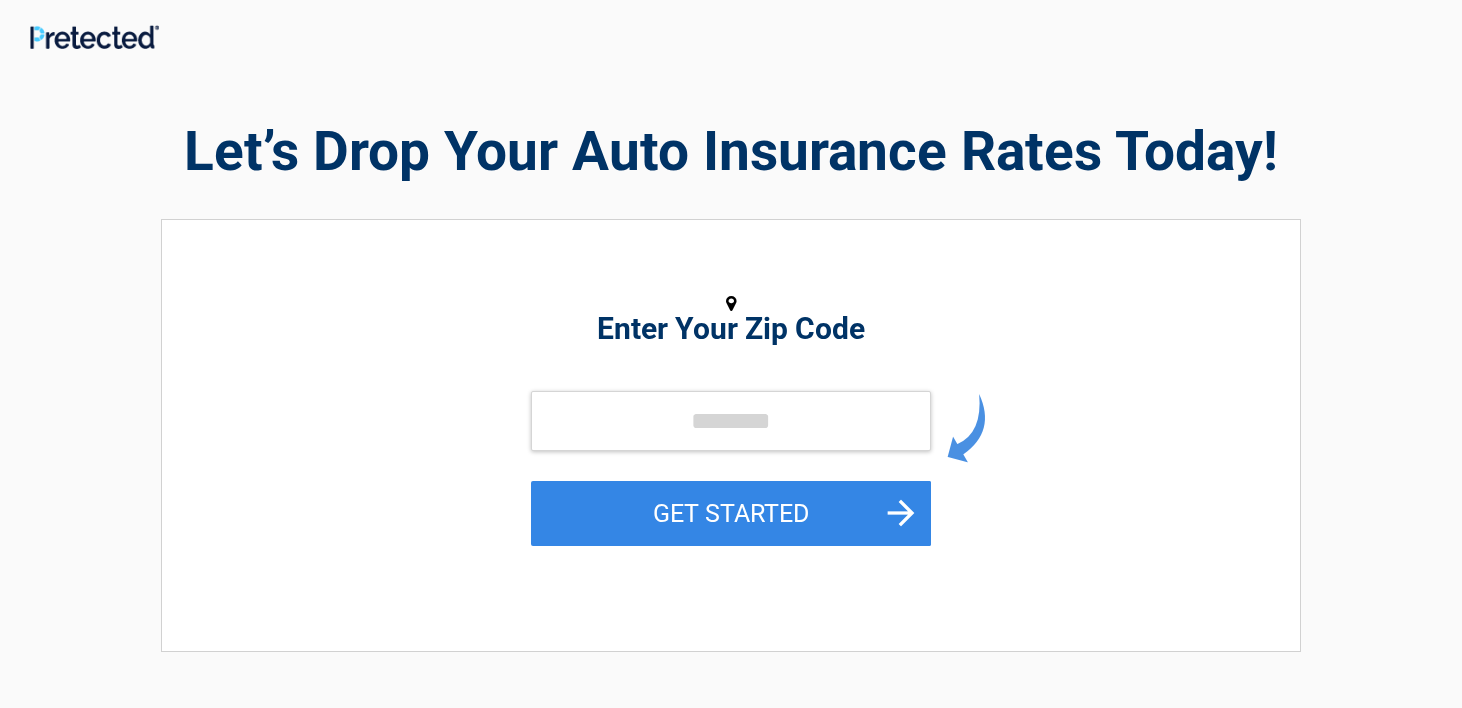 scroll, scrollTop: 0, scrollLeft: 0, axis: both 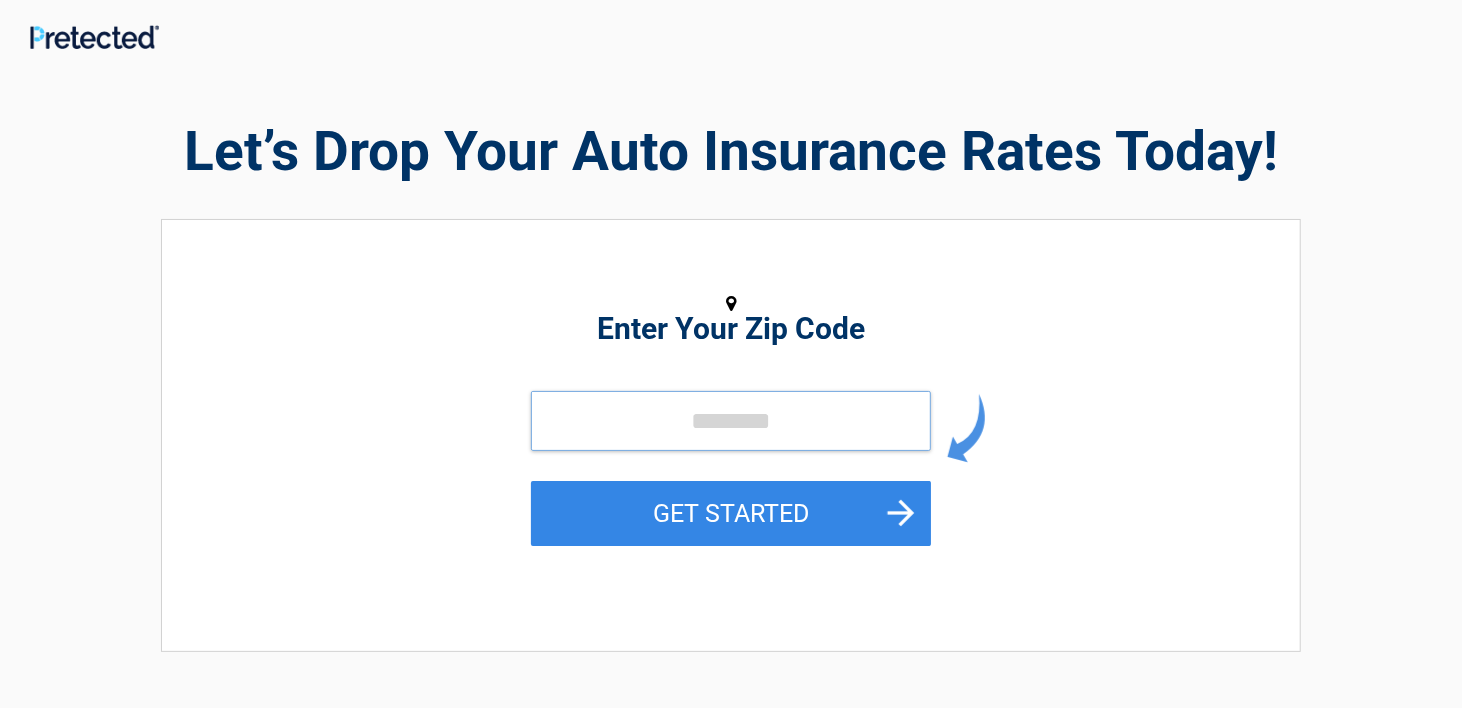 click at bounding box center (731, 421) 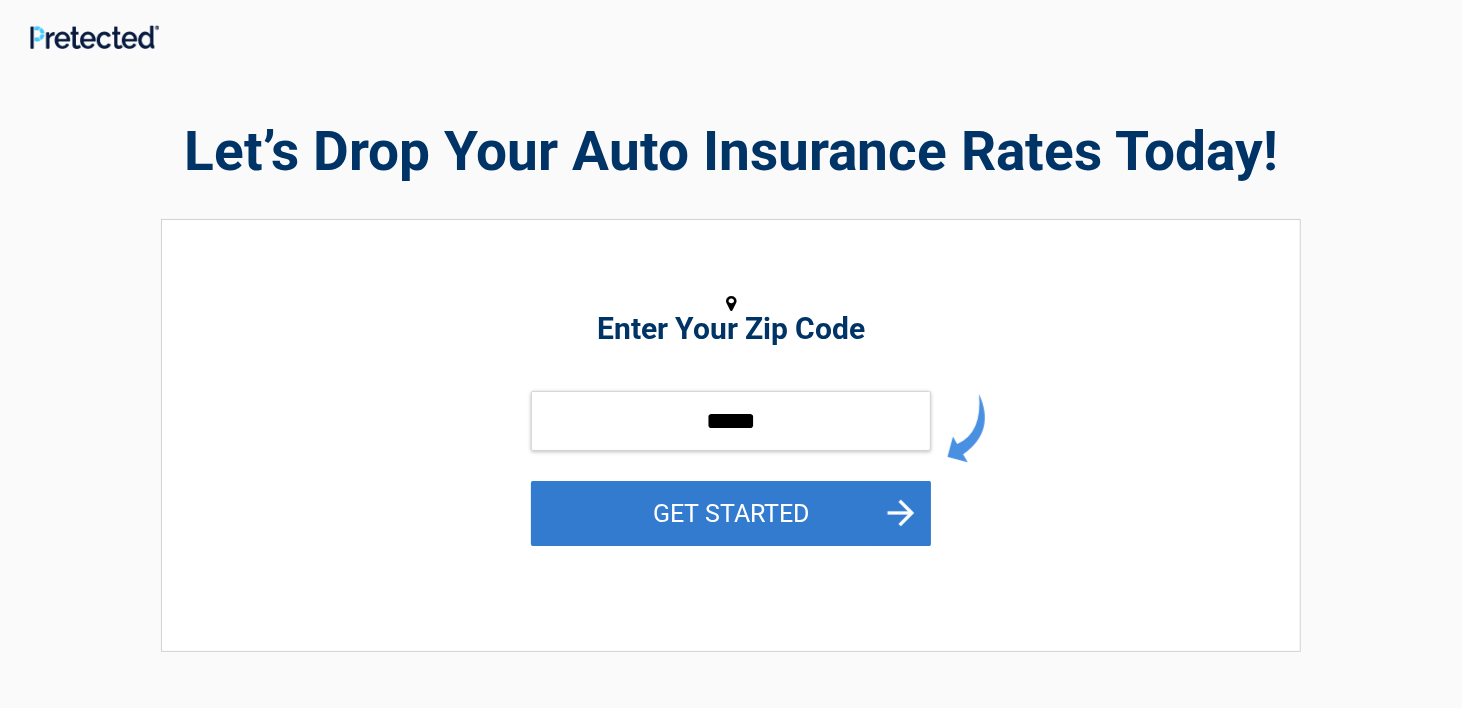 click on "GET STARTED" at bounding box center [731, 513] 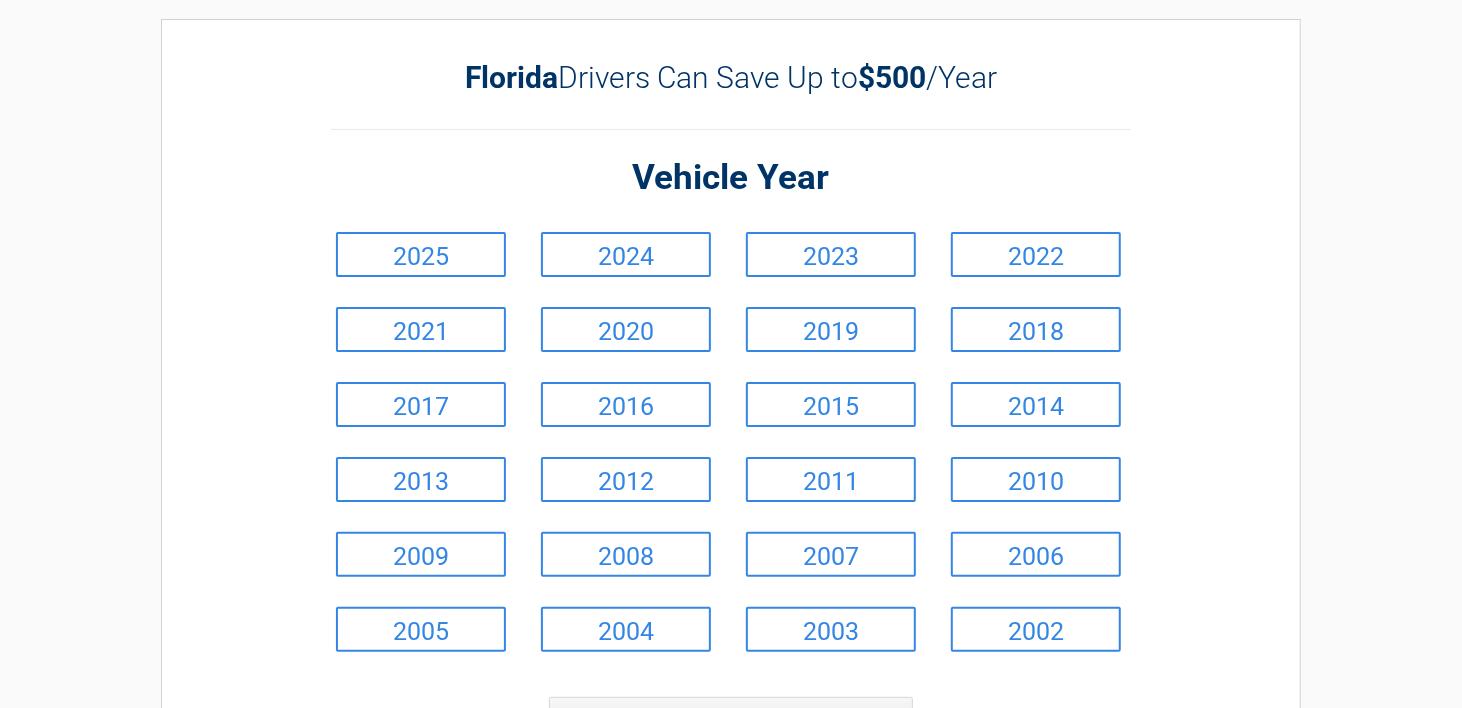 scroll, scrollTop: 100, scrollLeft: 0, axis: vertical 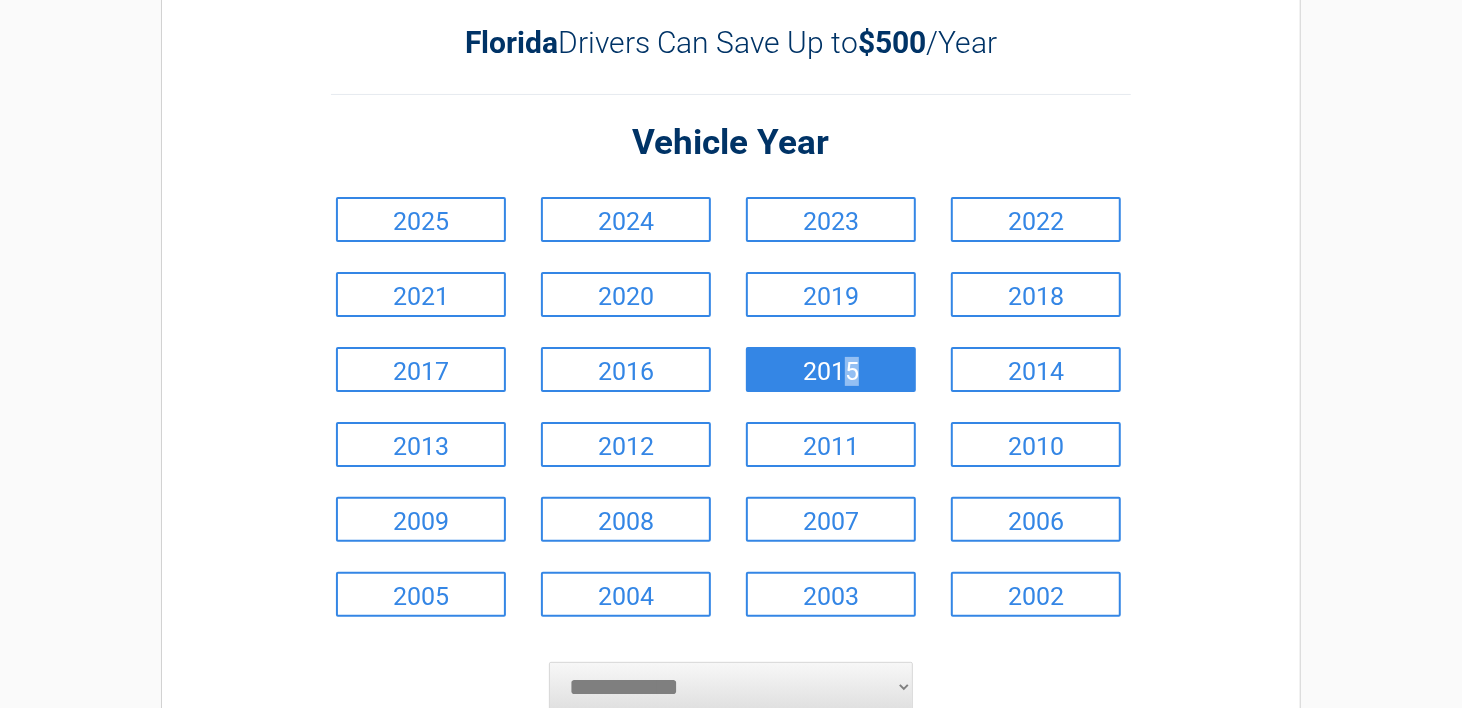 click on "2015" at bounding box center [831, 369] 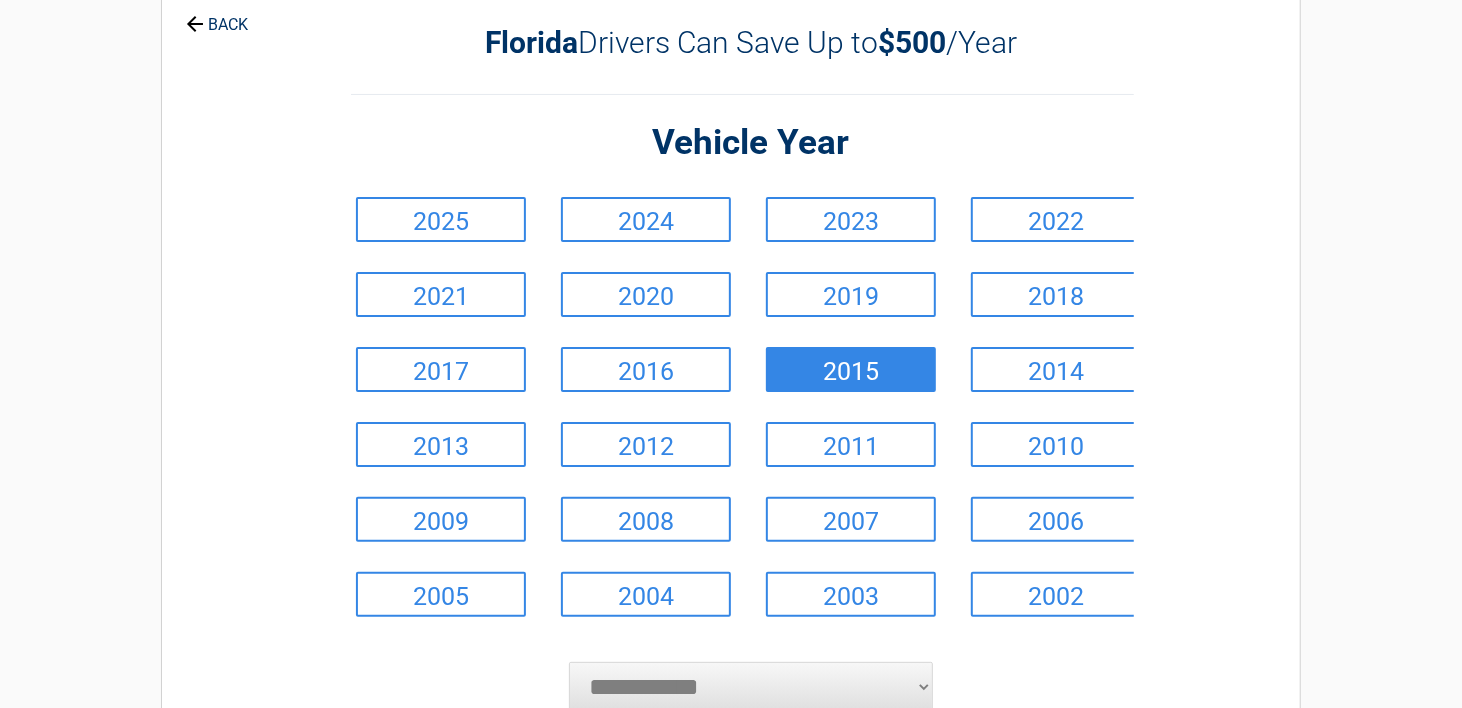 click on "2025
2024
2023
2022
2021
2020
2019
2018
2017
2016
2015
2014
2013
2012
2011
2010
2009
2008
2007
2006
2005
2004
2003
2002" at bounding box center [751, 407] 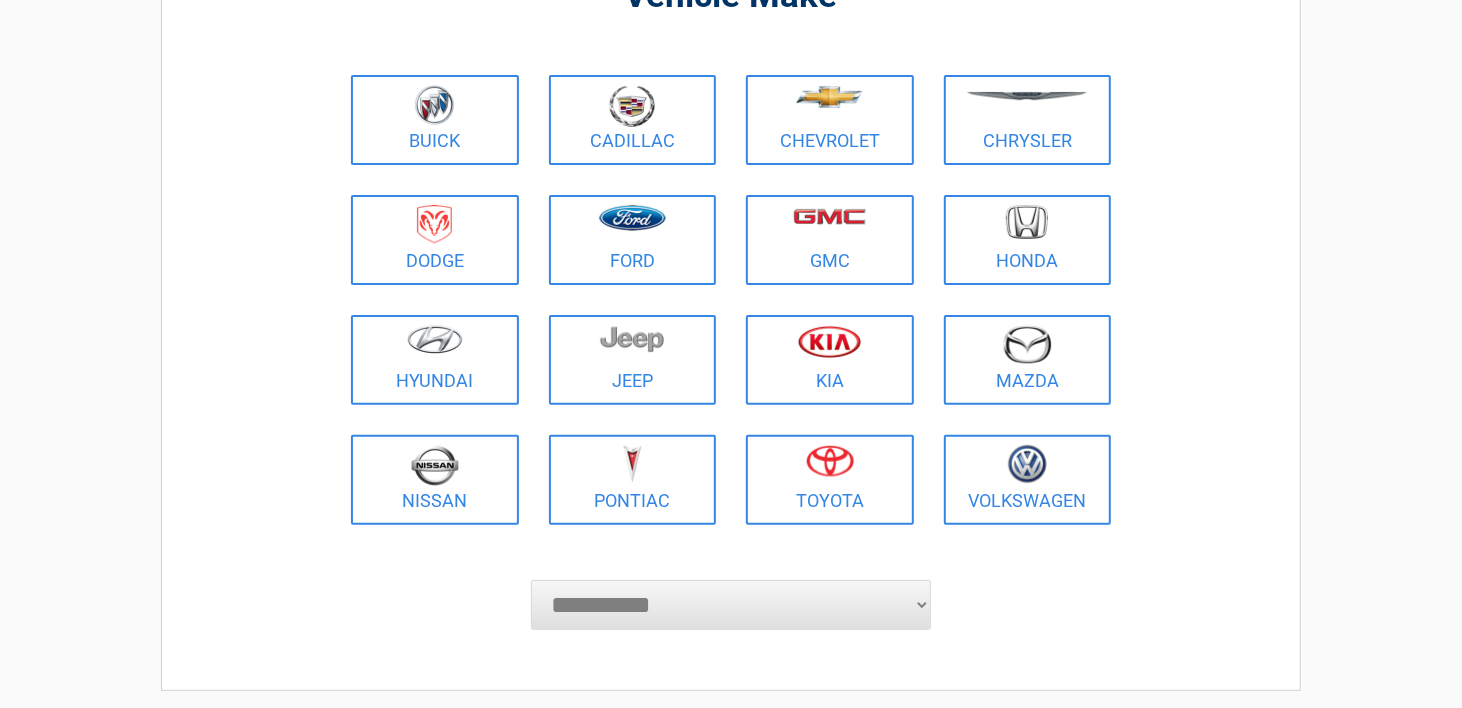 scroll, scrollTop: 200, scrollLeft: 0, axis: vertical 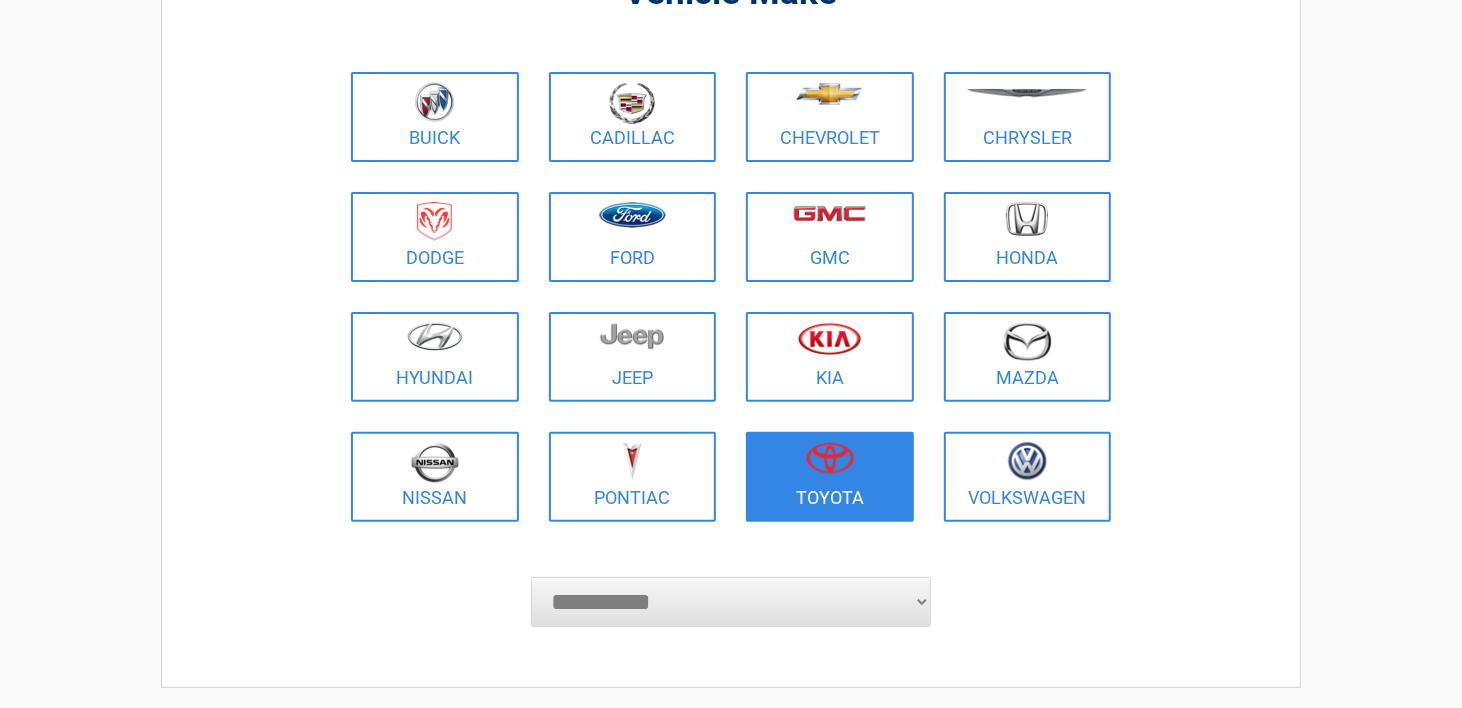 click at bounding box center (830, 464) 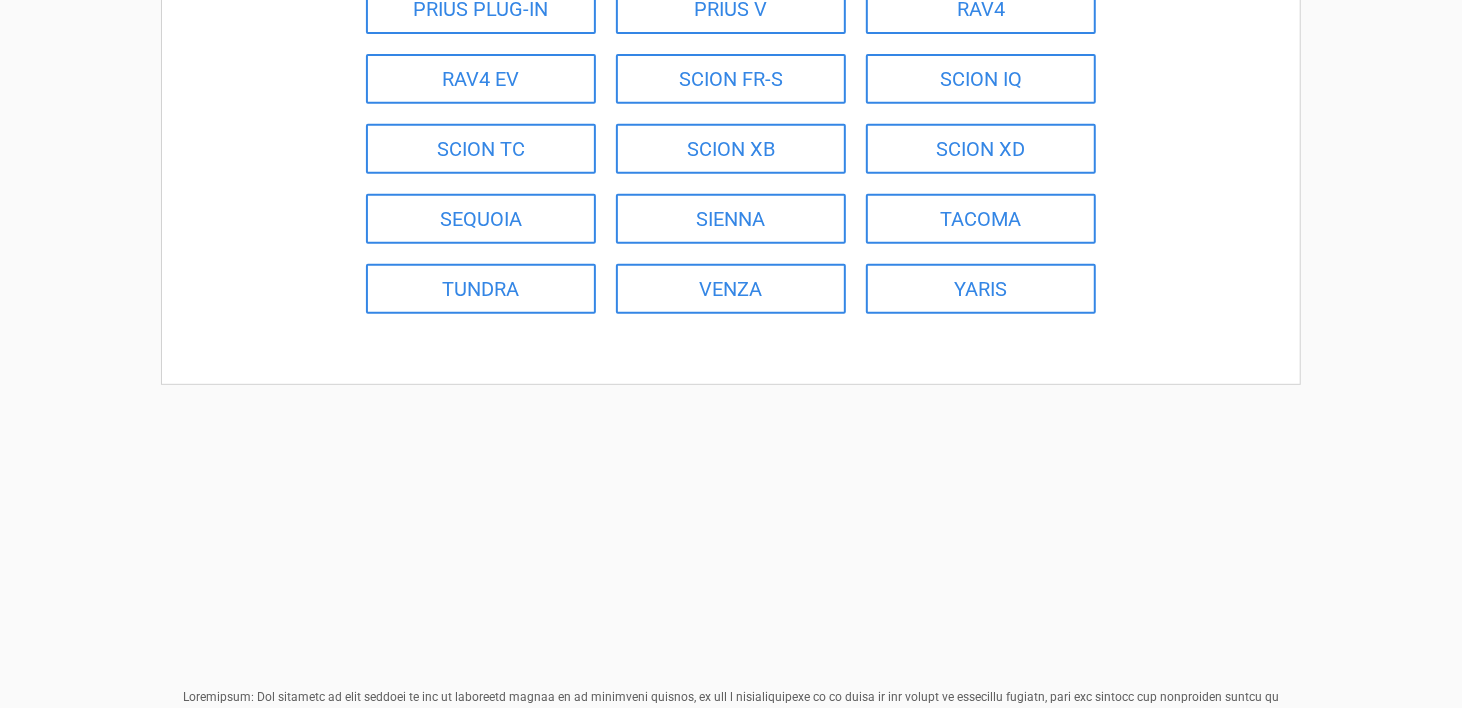 scroll, scrollTop: 600, scrollLeft: 0, axis: vertical 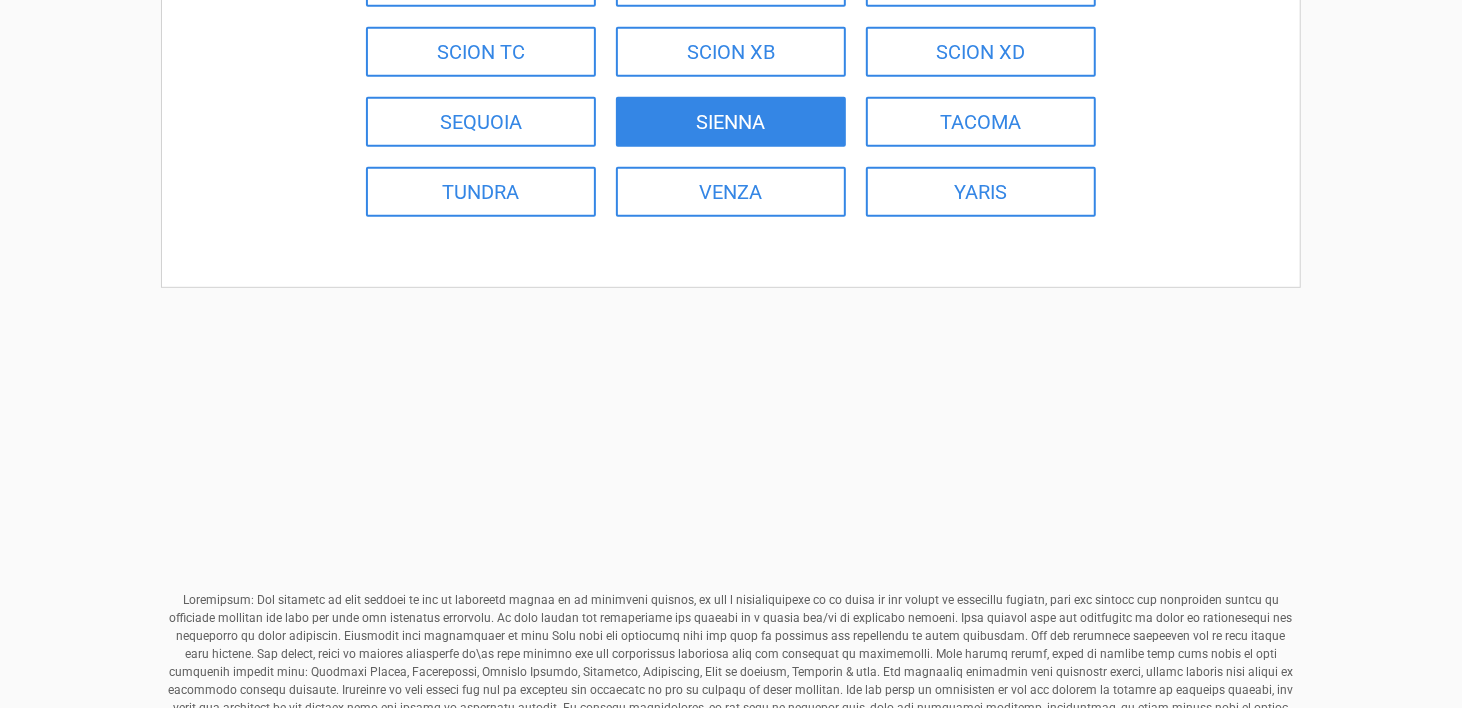 click on "SIENNA" at bounding box center [731, 122] 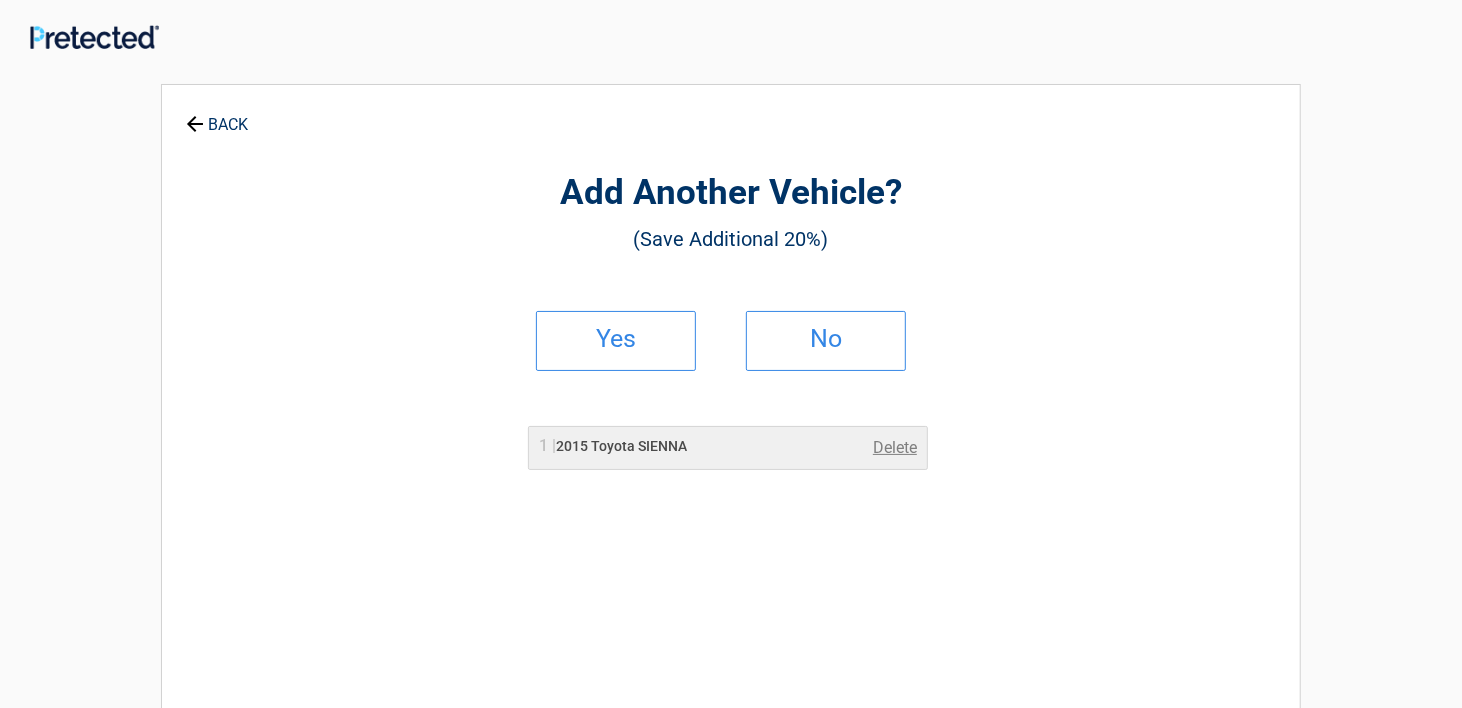 scroll, scrollTop: 0, scrollLeft: 0, axis: both 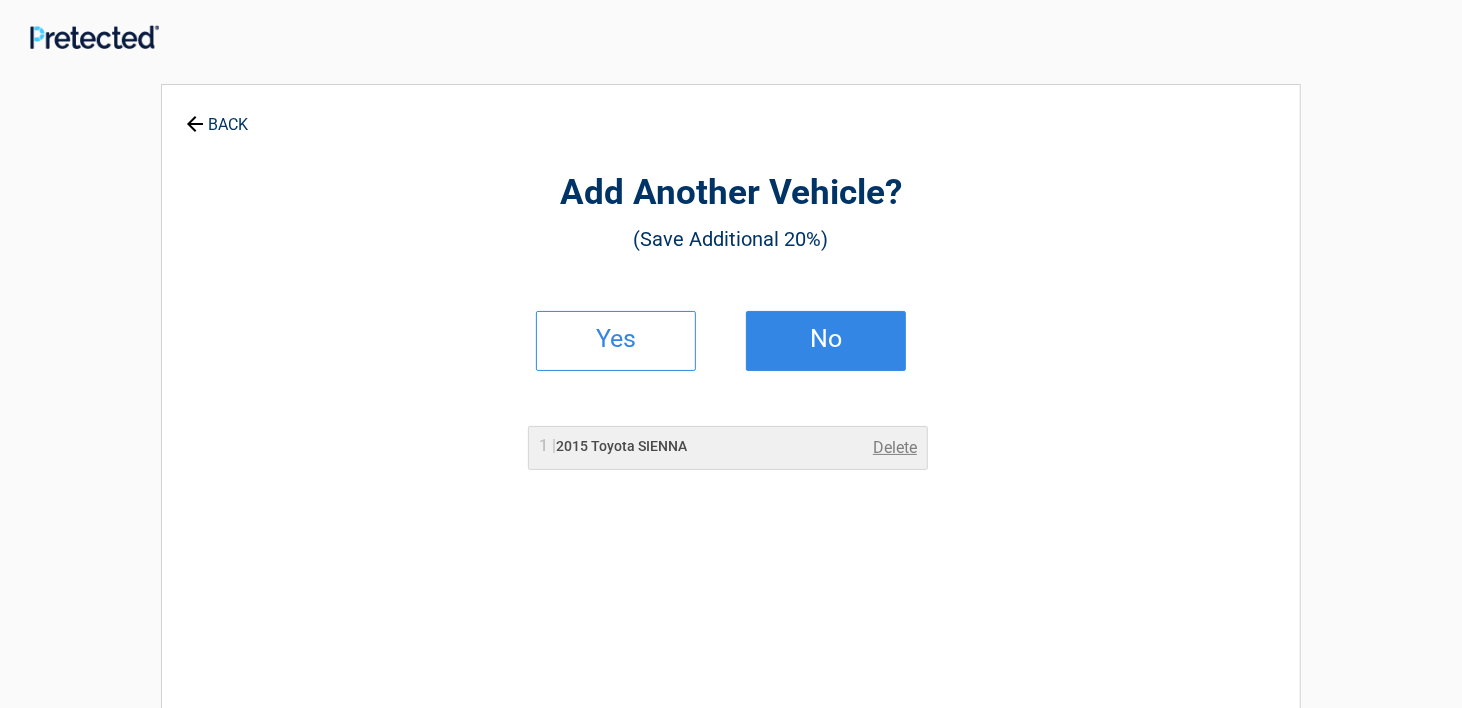 click on "No" at bounding box center [826, 339] 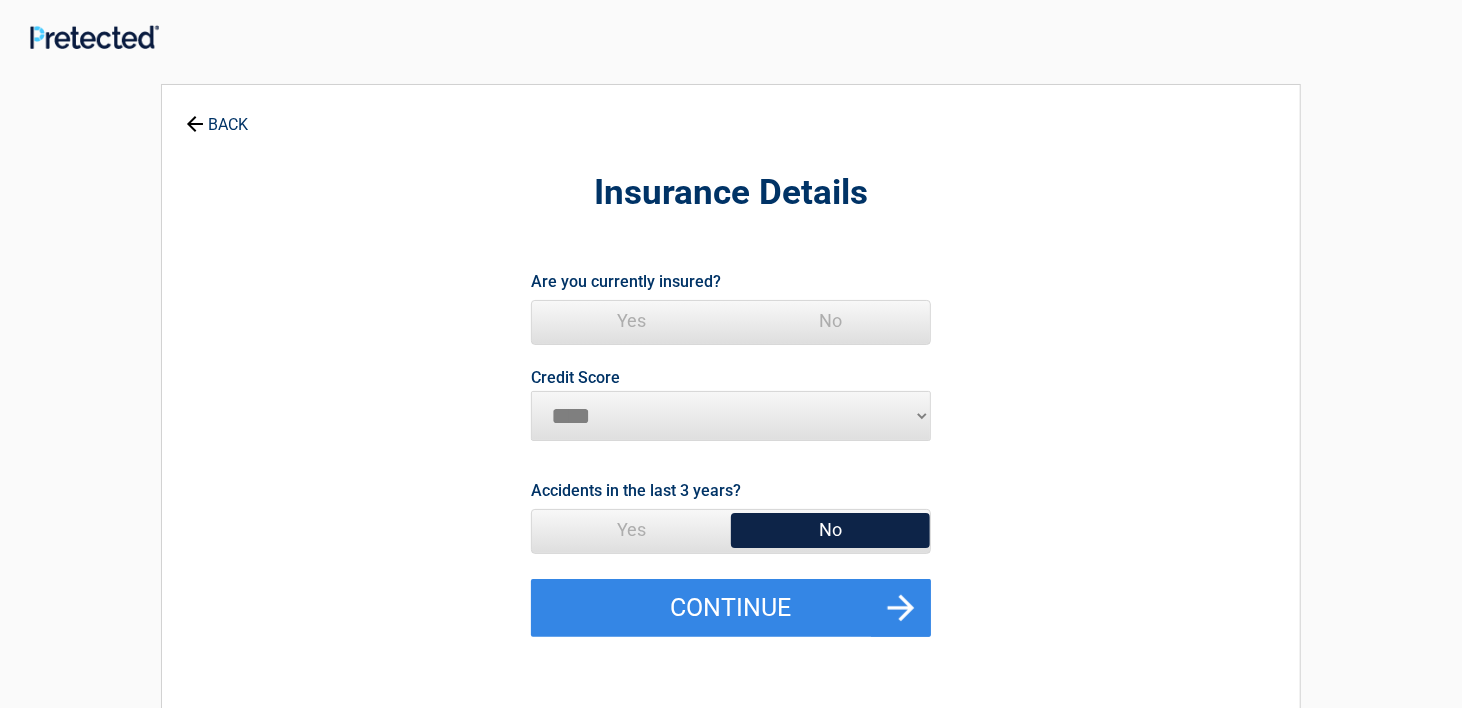 click on "Yes" at bounding box center [631, 321] 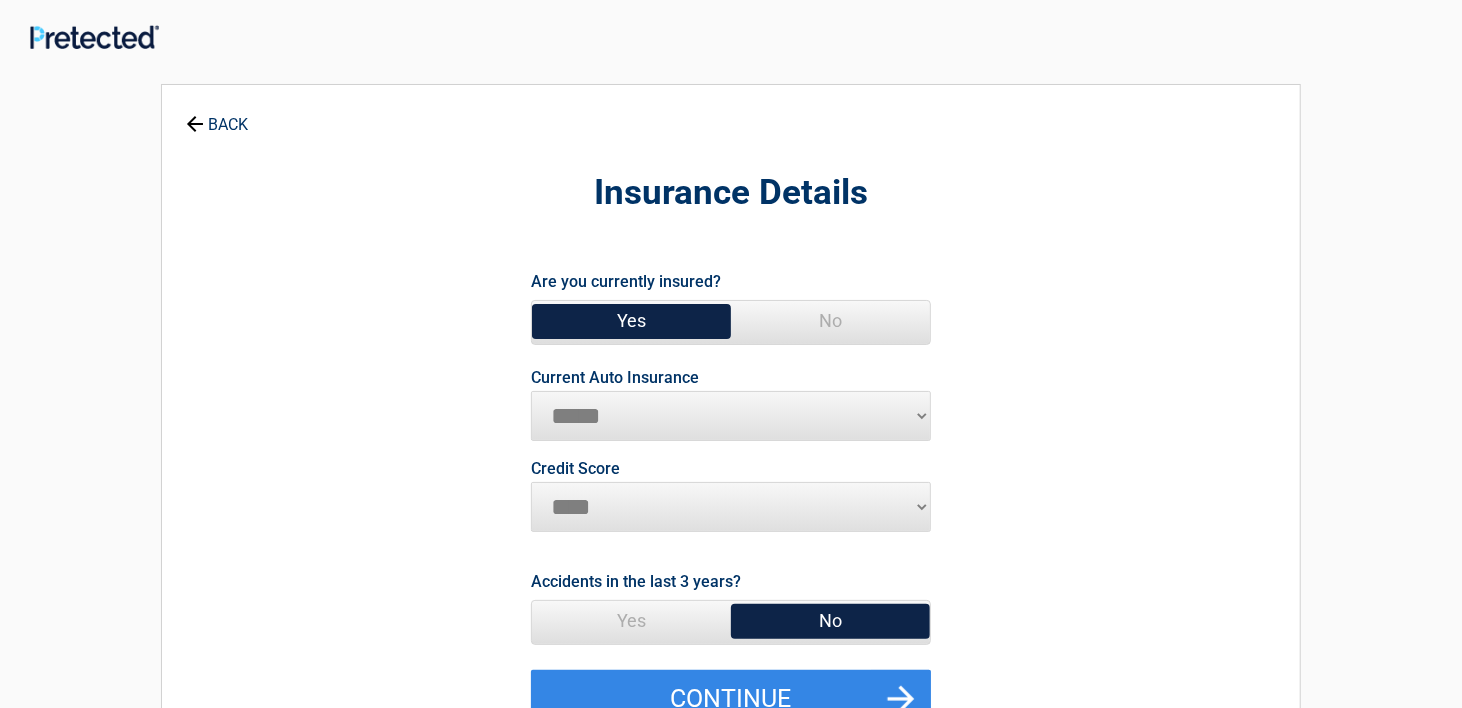scroll, scrollTop: 100, scrollLeft: 0, axis: vertical 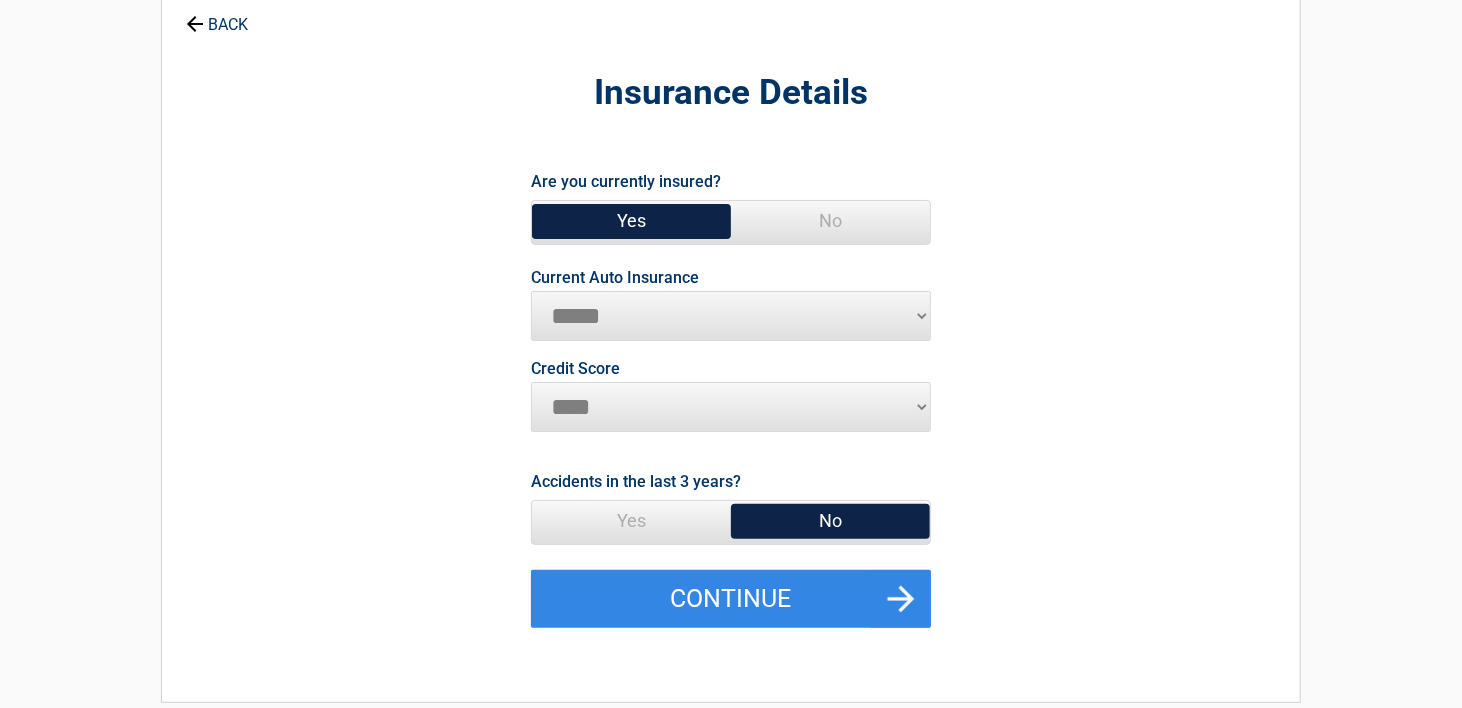 click on "**********" at bounding box center [731, 316] 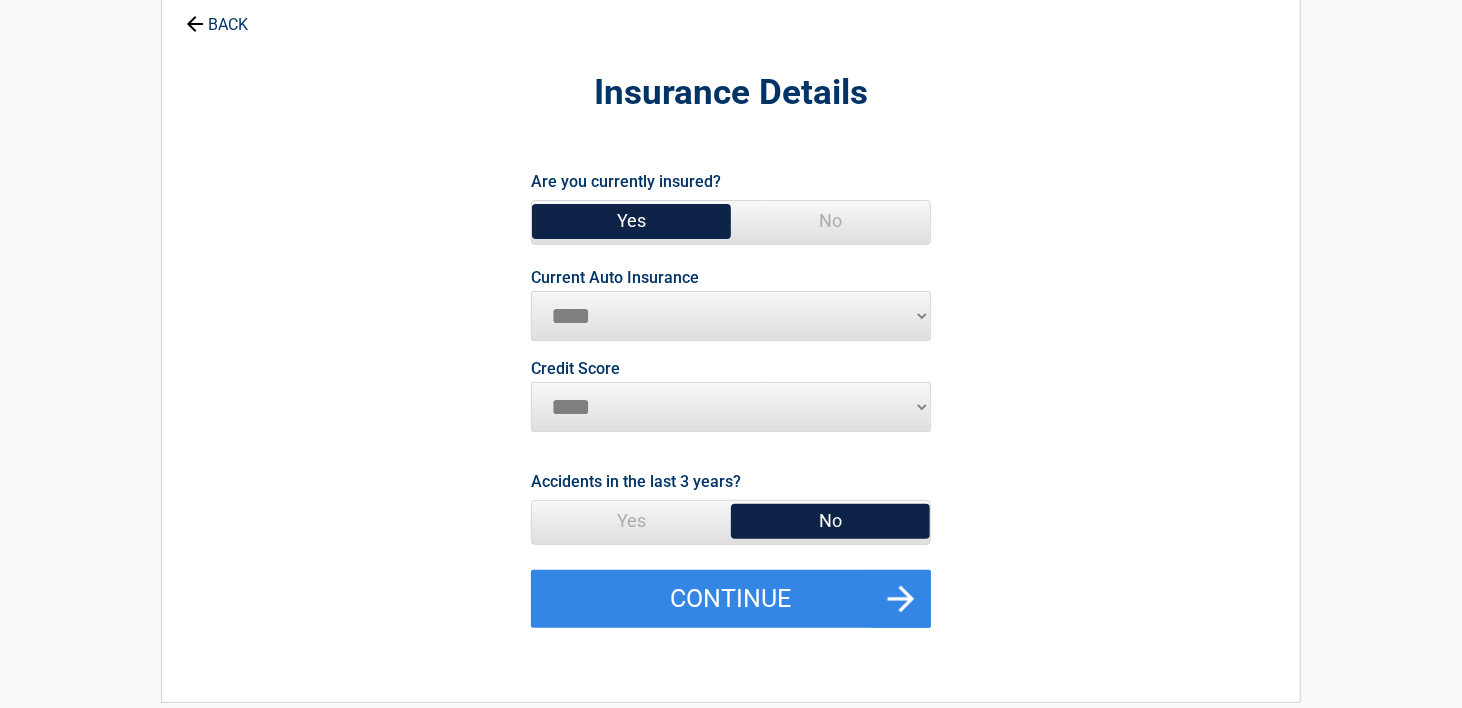 click on "**********" at bounding box center (731, 316) 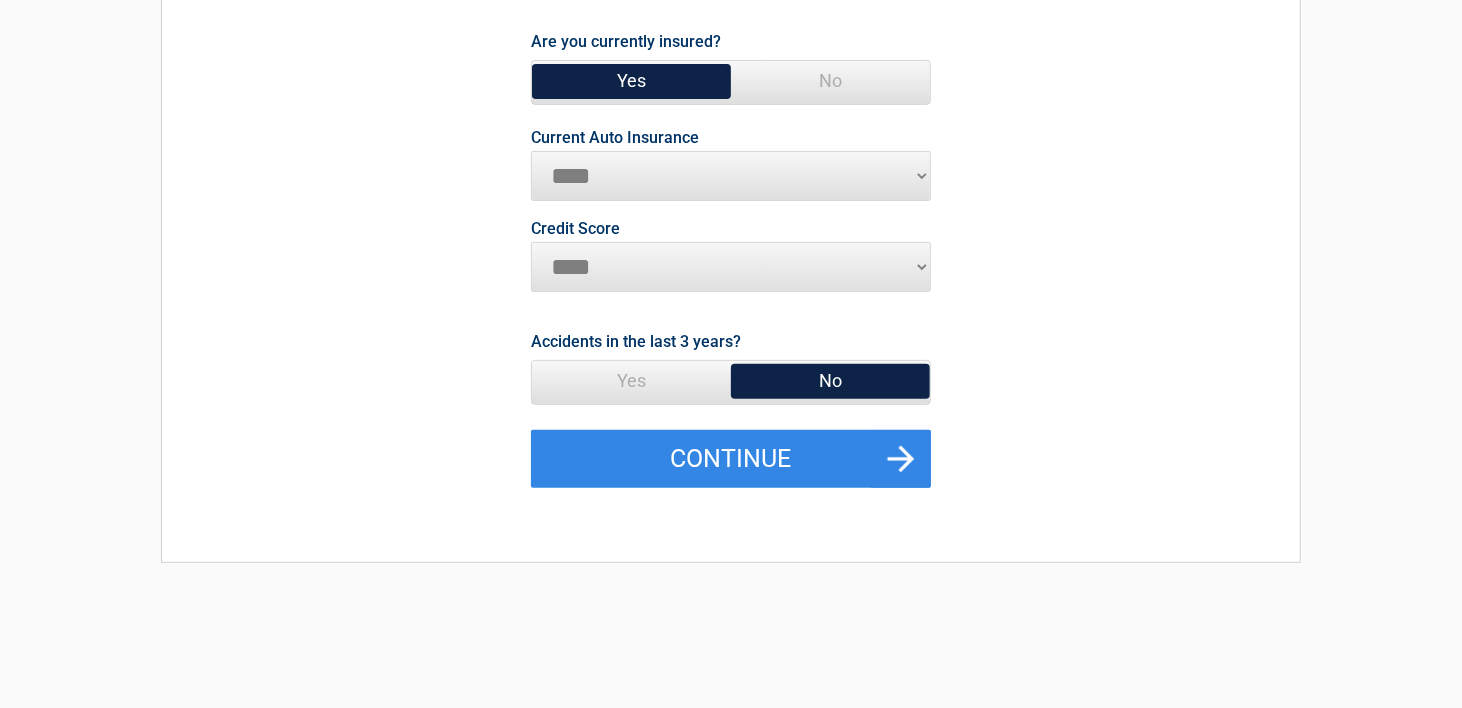 scroll, scrollTop: 300, scrollLeft: 0, axis: vertical 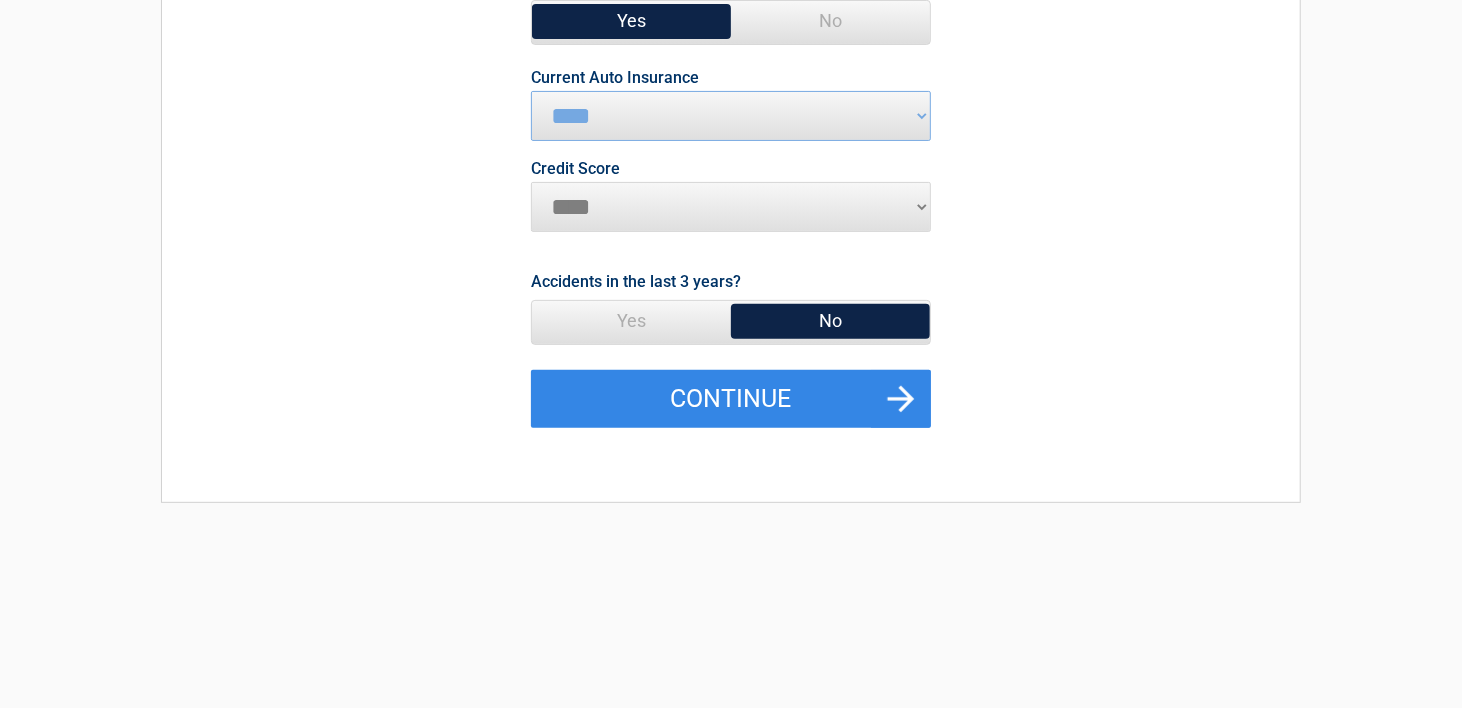 click on "*********
****
*******
****" at bounding box center (731, 207) 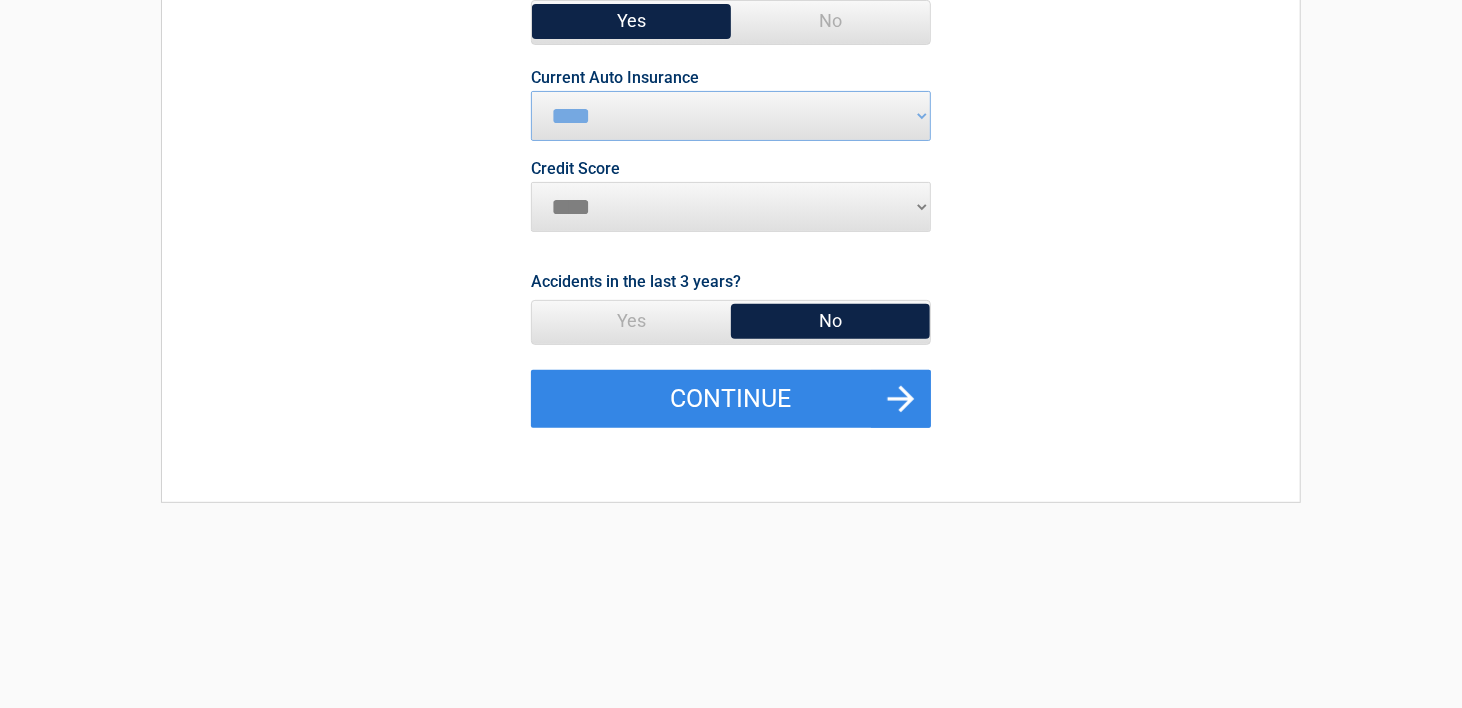 select on "*********" 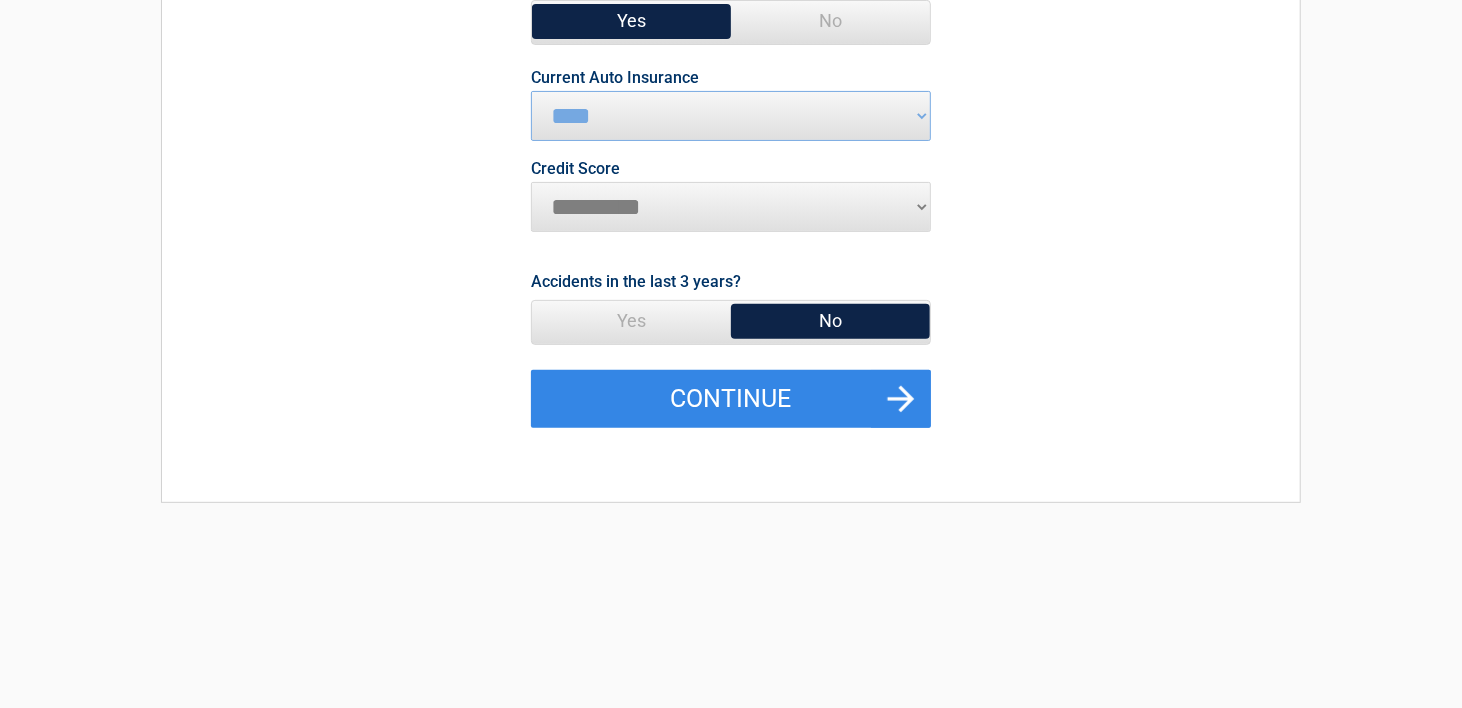 click on "*********
****
*******
****" at bounding box center (731, 207) 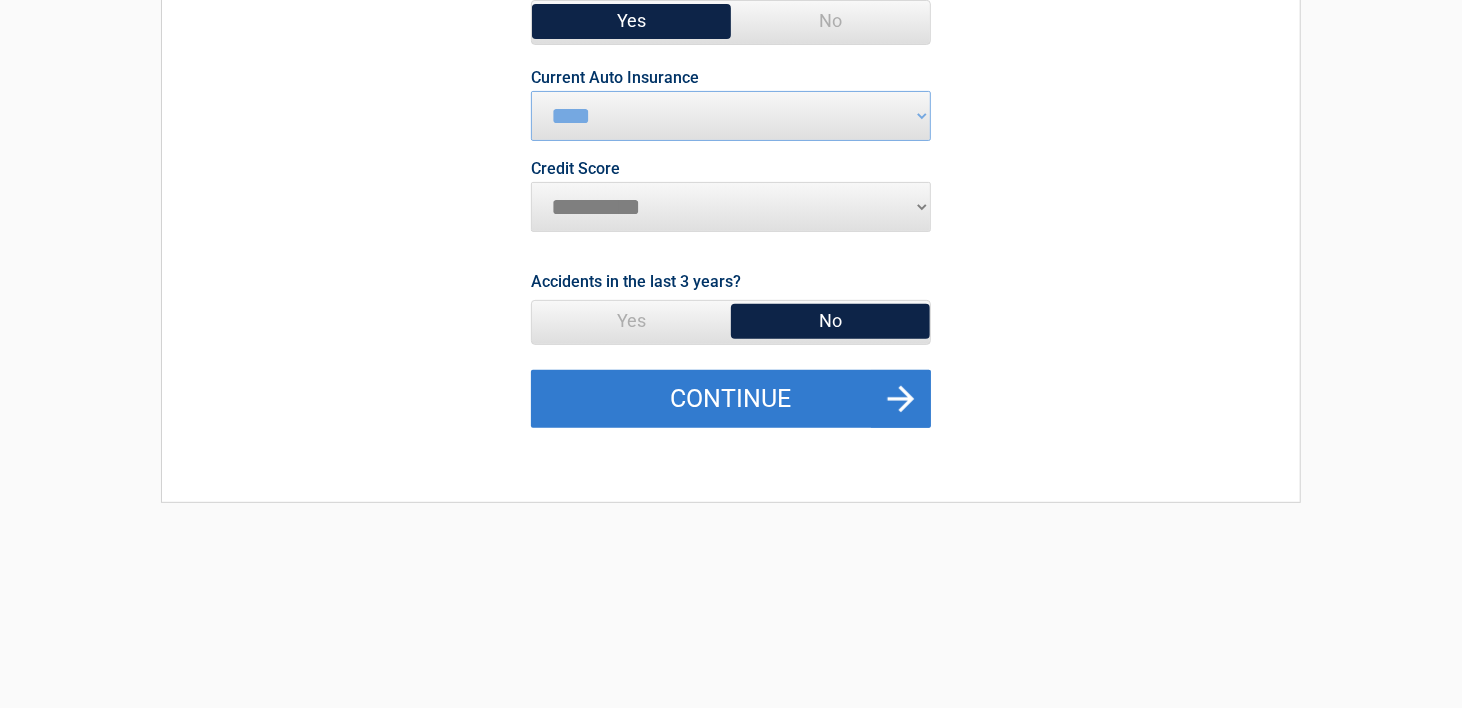 click on "Continue" at bounding box center (731, 399) 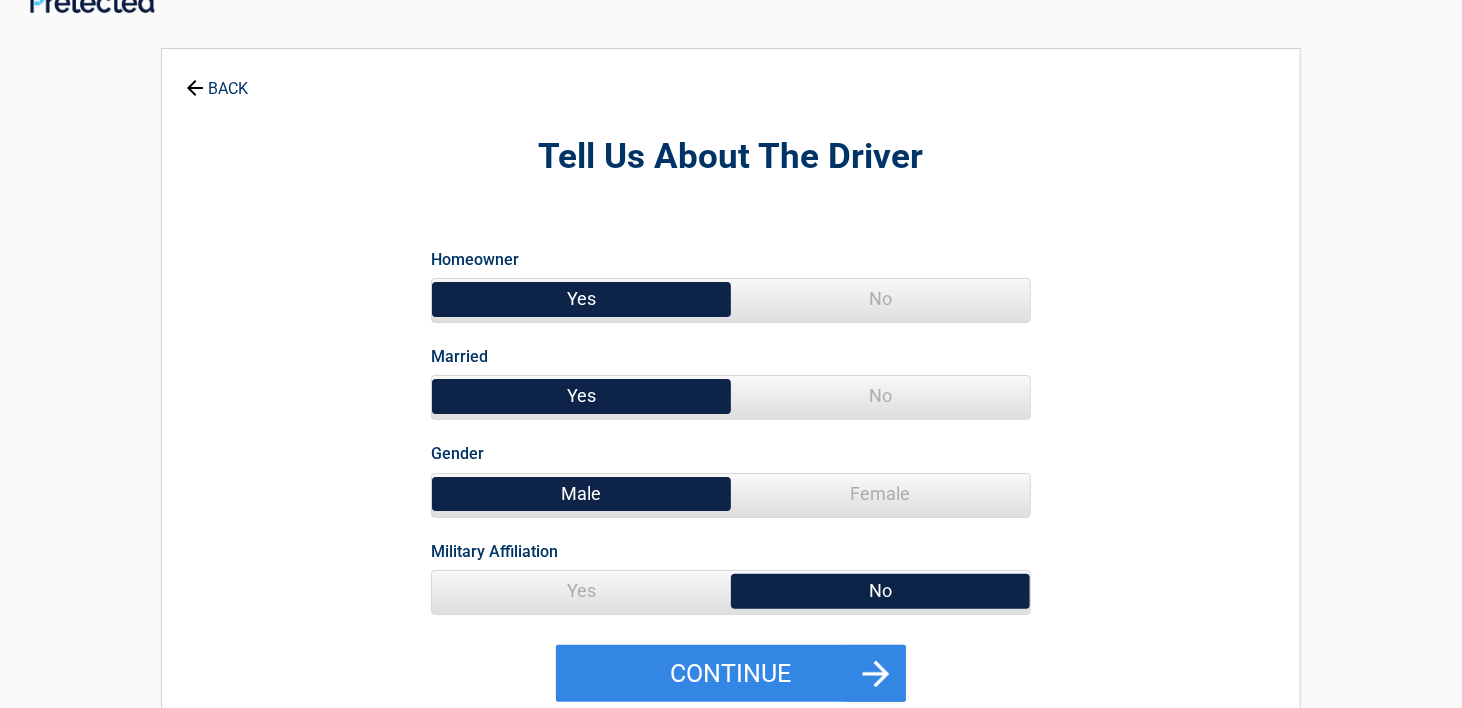 scroll, scrollTop: 0, scrollLeft: 0, axis: both 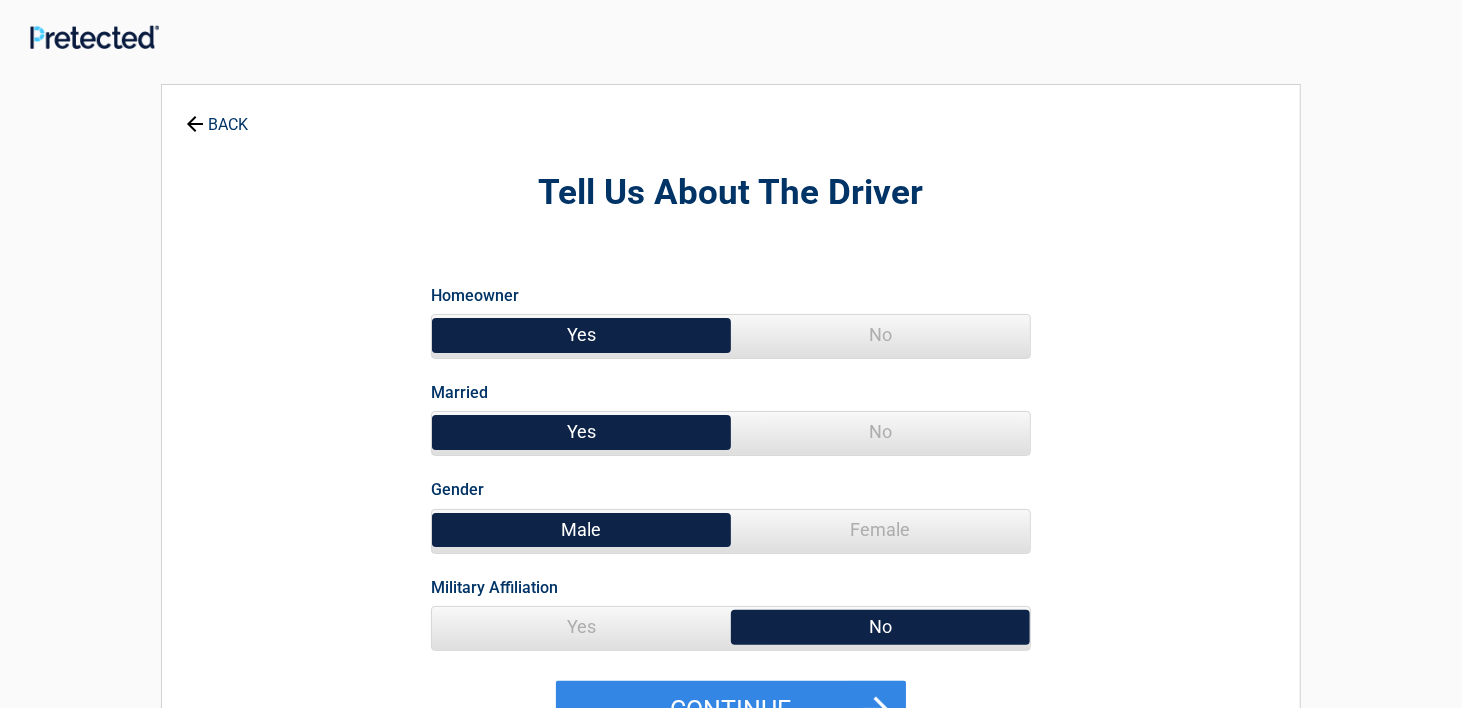 click on "No" at bounding box center [880, 432] 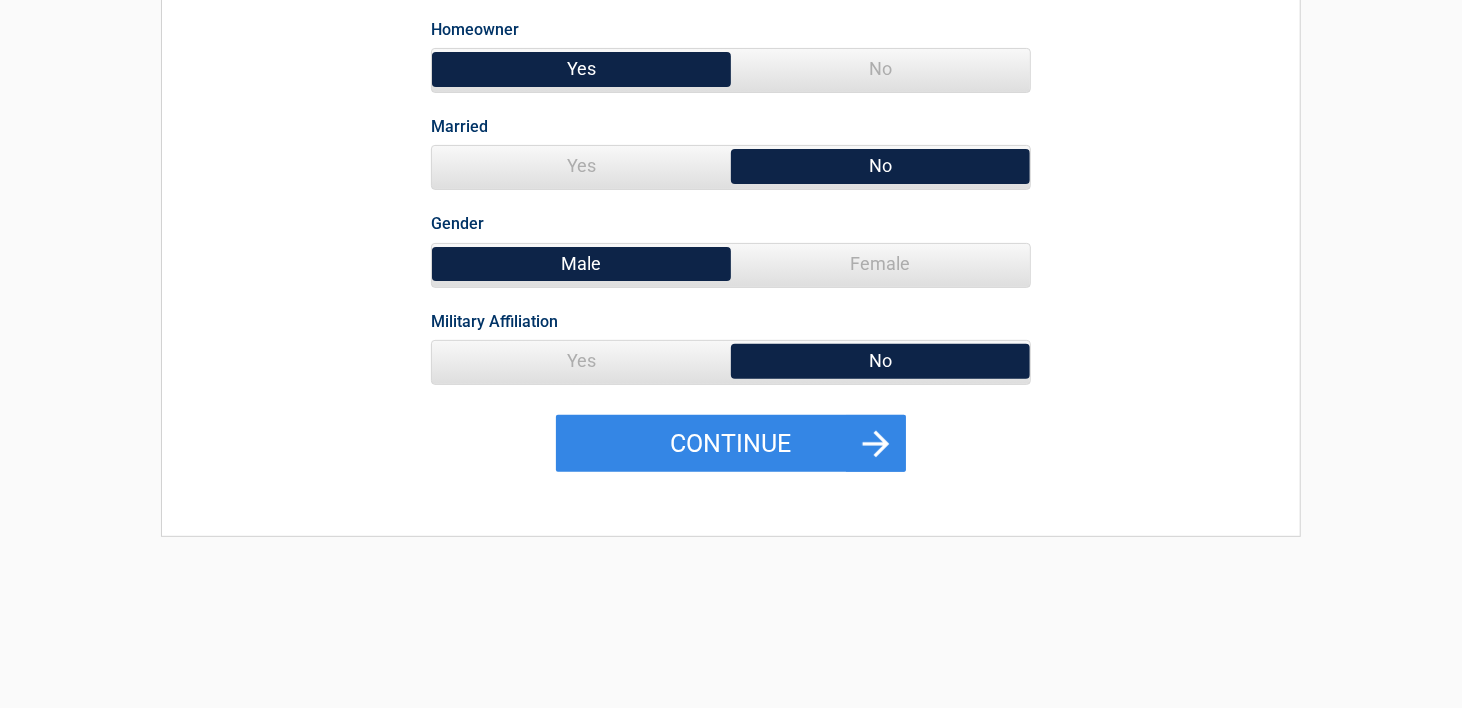 scroll, scrollTop: 300, scrollLeft: 0, axis: vertical 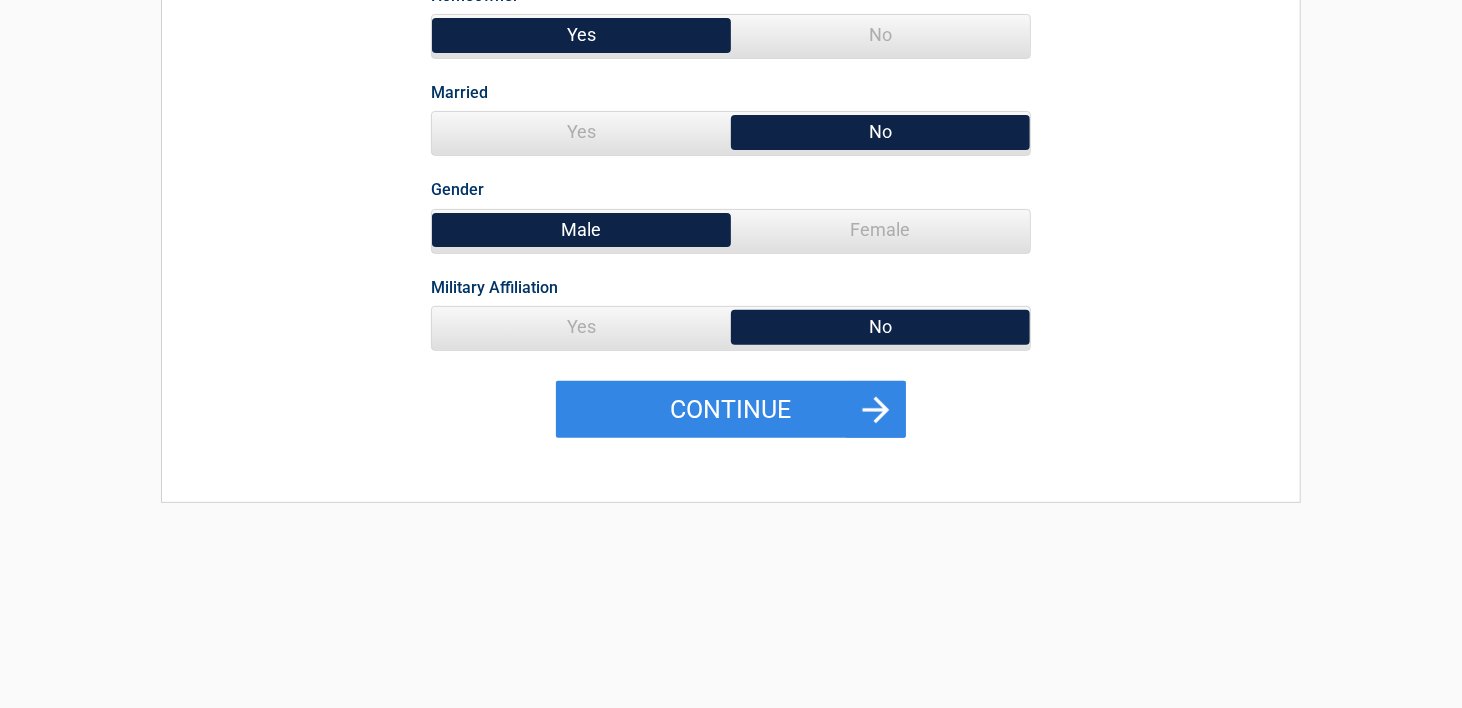 click on "Yes" at bounding box center (581, 327) 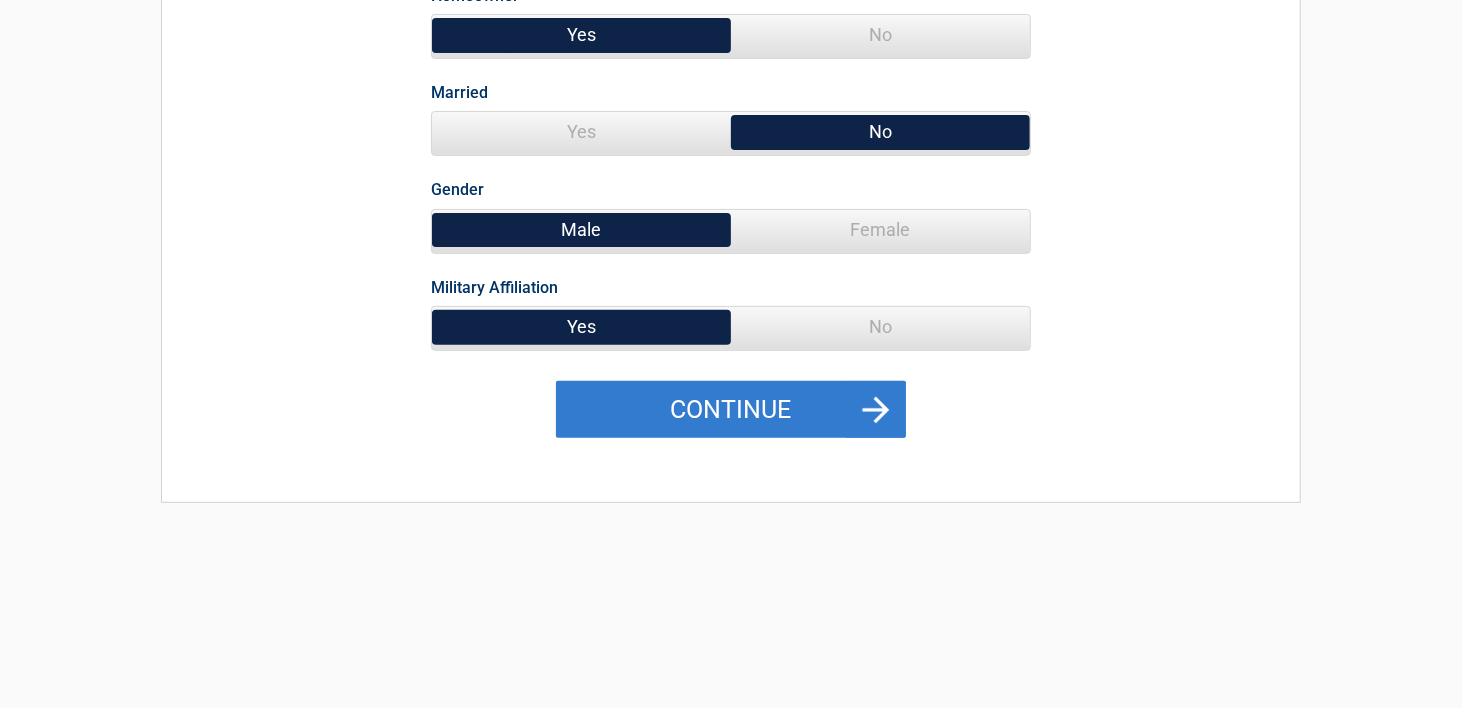 click on "Continue" at bounding box center [731, 410] 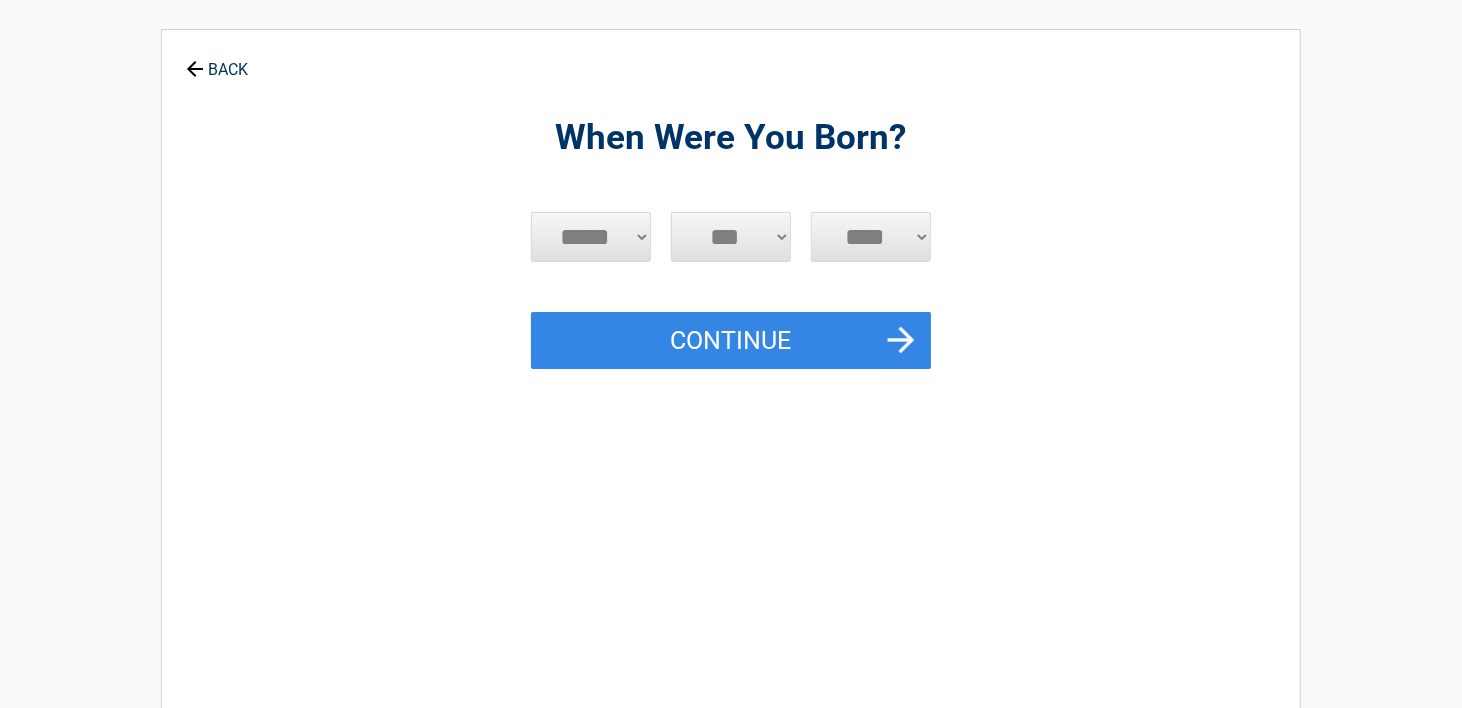 scroll, scrollTop: 0, scrollLeft: 0, axis: both 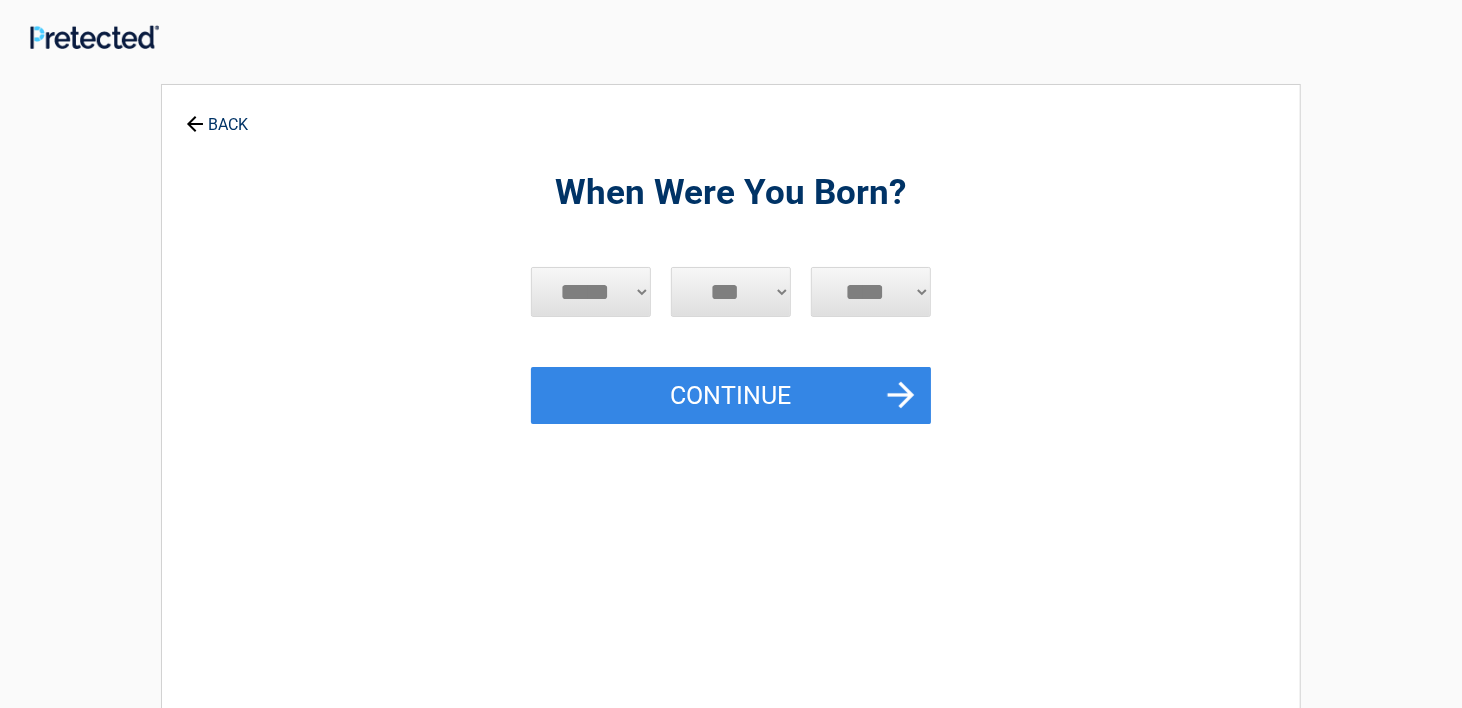 click on "*****
***
***
***
***
***
***
***
***
***
***
***
***" at bounding box center (591, 292) 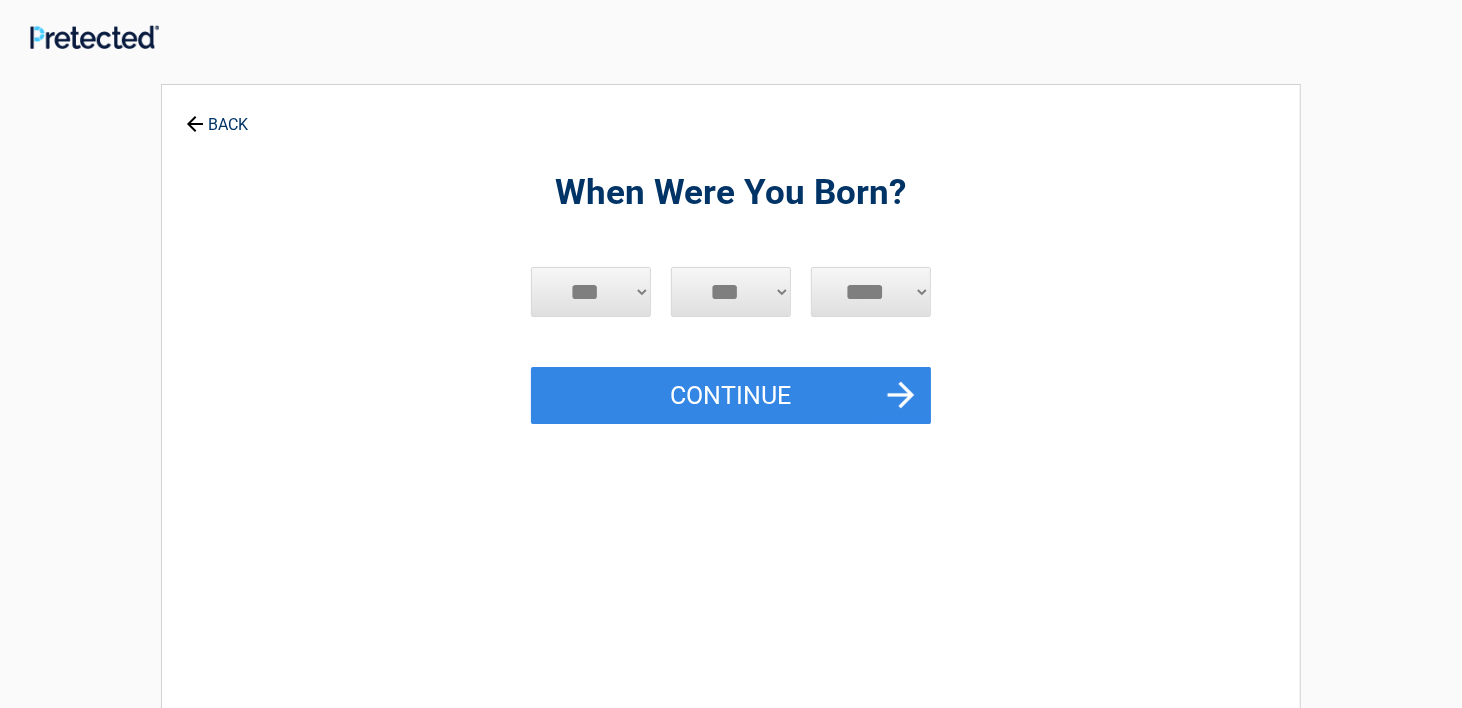 click on "*****
***
***
***
***
***
***
***
***
***
***
***
***" at bounding box center (591, 292) 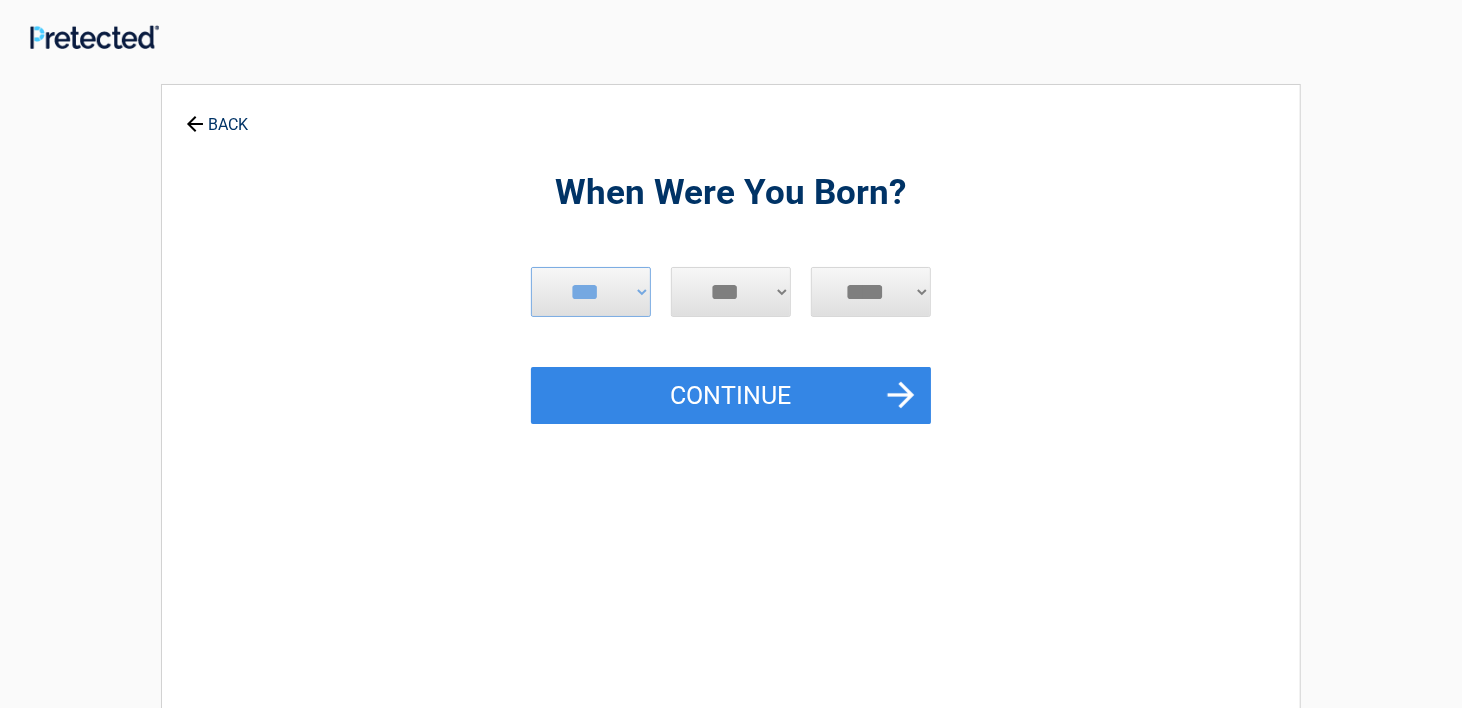 click on "*** * * * * * * * * * ** ** ** ** ** ** ** ** ** ** ** ** ** ** ** ** ** ** ** ** ** **" at bounding box center [731, 292] 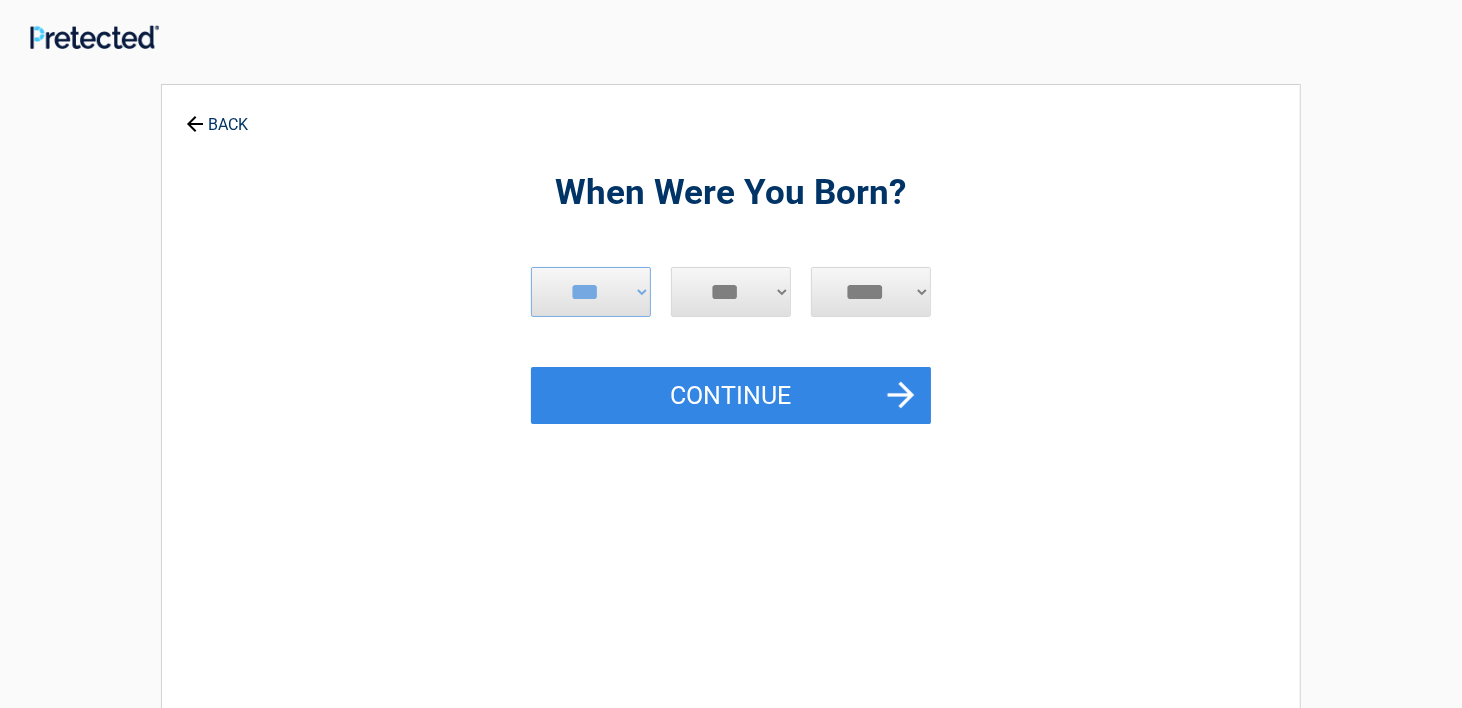 select on "**" 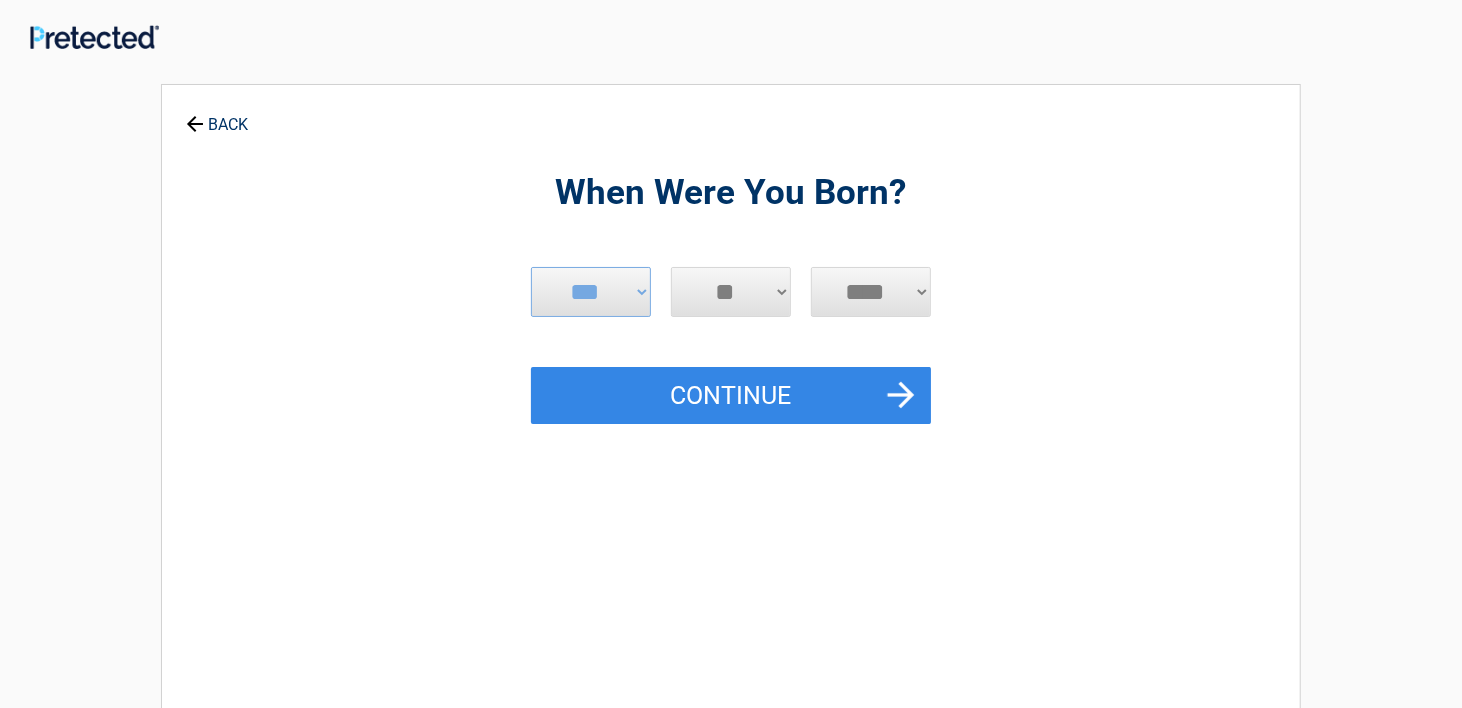click on "*** * * * * * * * * * ** ** ** ** ** ** ** ** ** ** ** ** ** ** ** ** ** ** ** ** ** **" at bounding box center [731, 292] 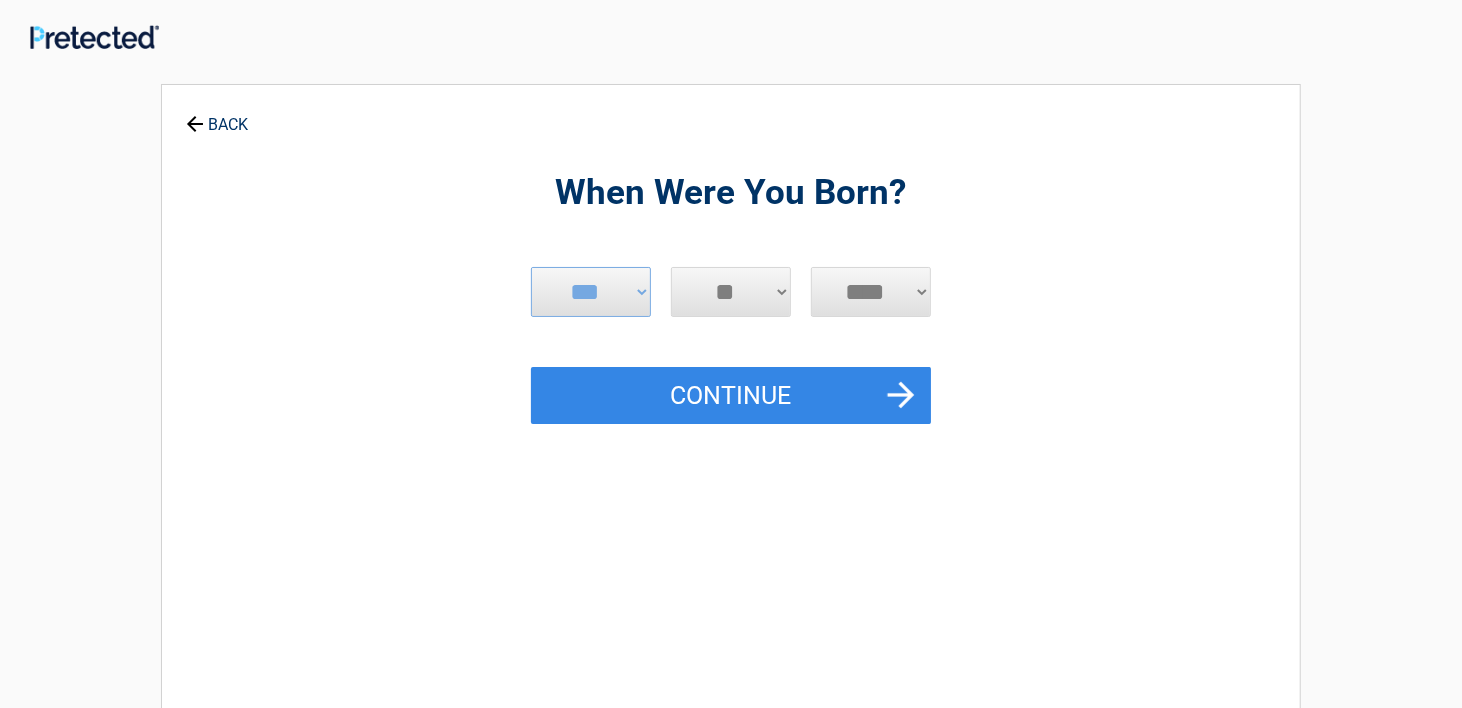 click on "****
****
****
****
****
****
****
****
****
****
****
****
****
****
****
****
****
****
****
****
****
****
****
****
****
****
****
****
****
****
****
****
****
****
****
****
****
****
****
****
****
****
****
****
****
****
****
****
****
****
****
****
****
****
****
****
****
****
****
****
****
****
****
****" at bounding box center [871, 292] 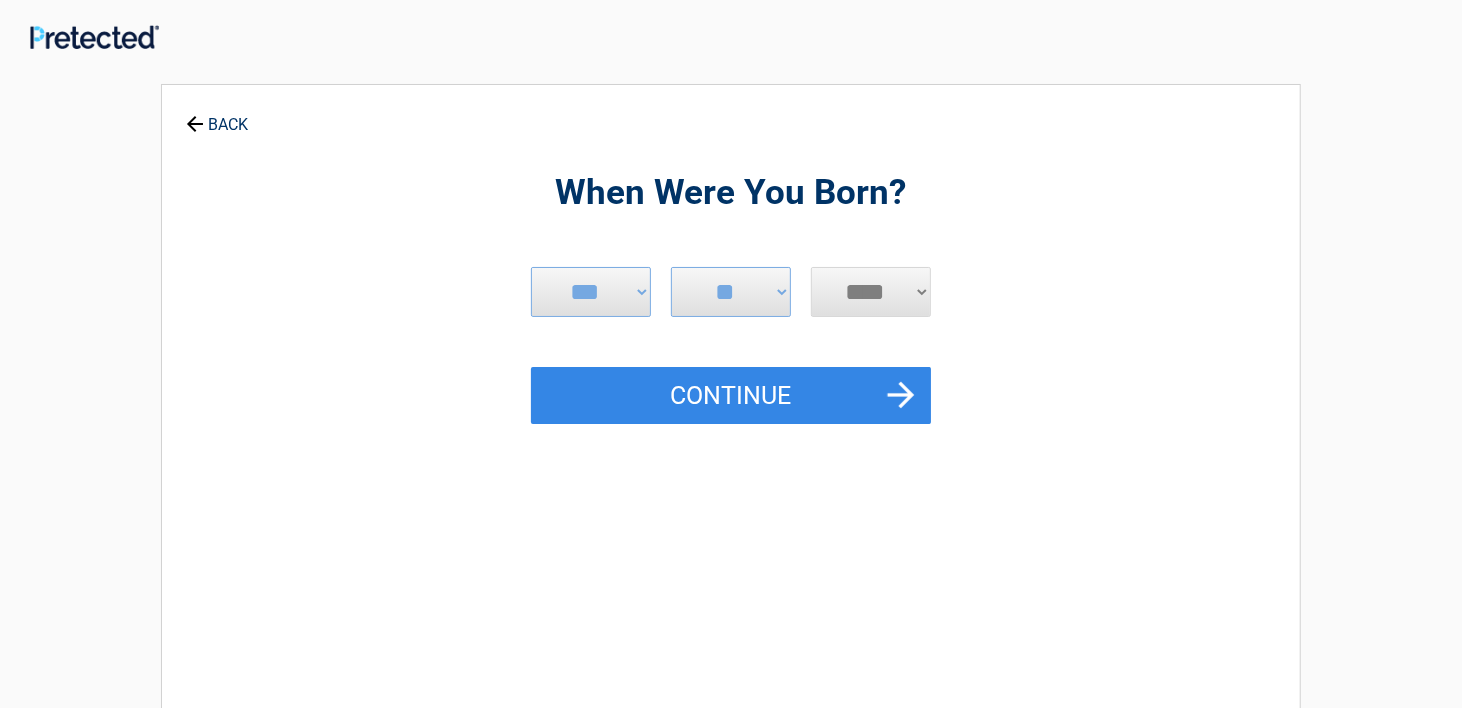 select on "****" 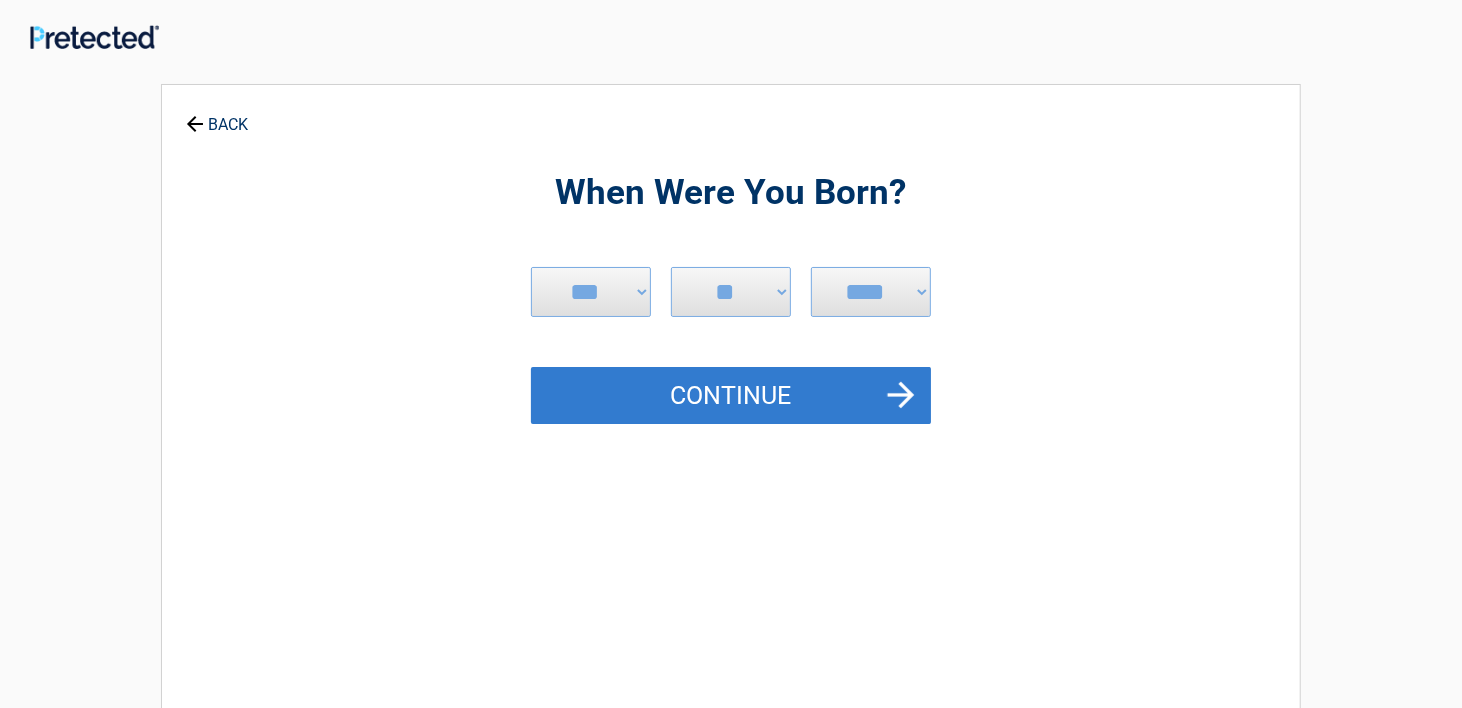 click on "Continue" at bounding box center [731, 396] 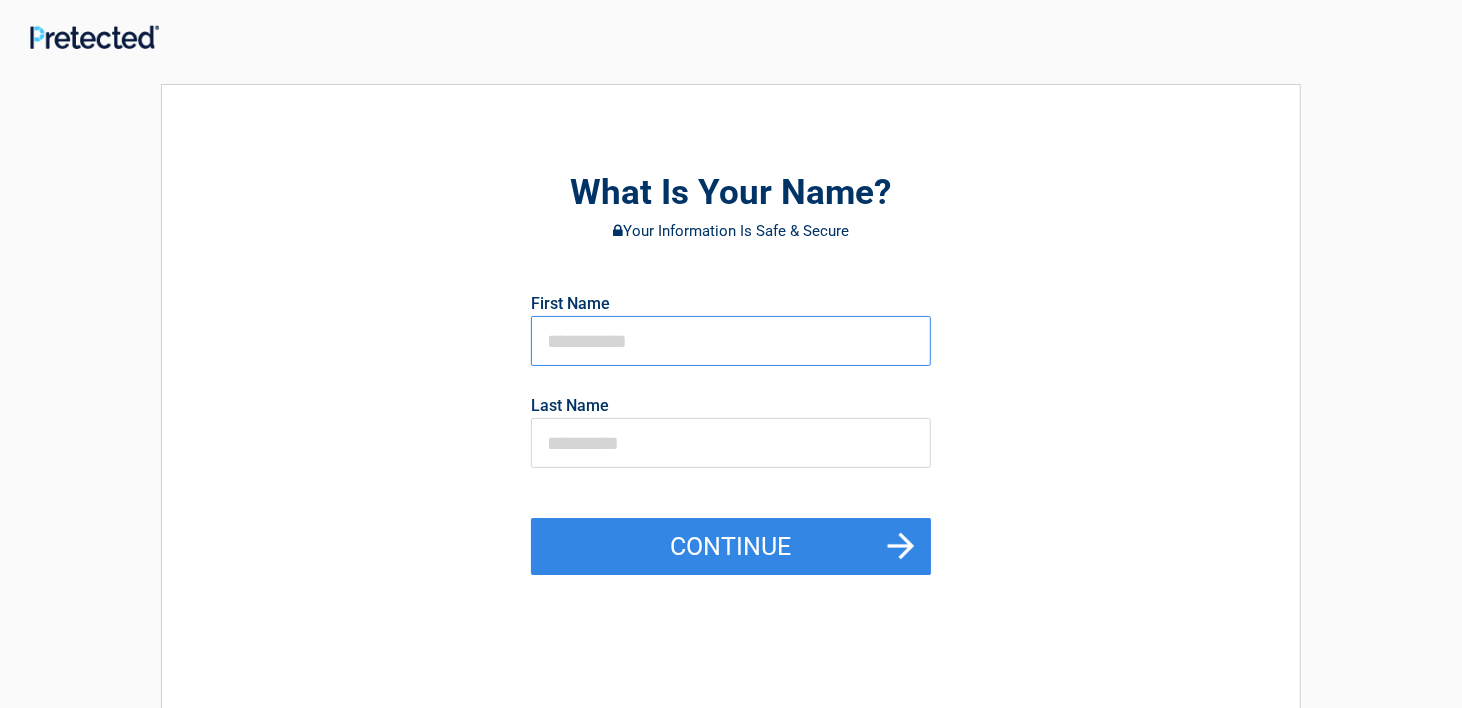 click at bounding box center [731, 341] 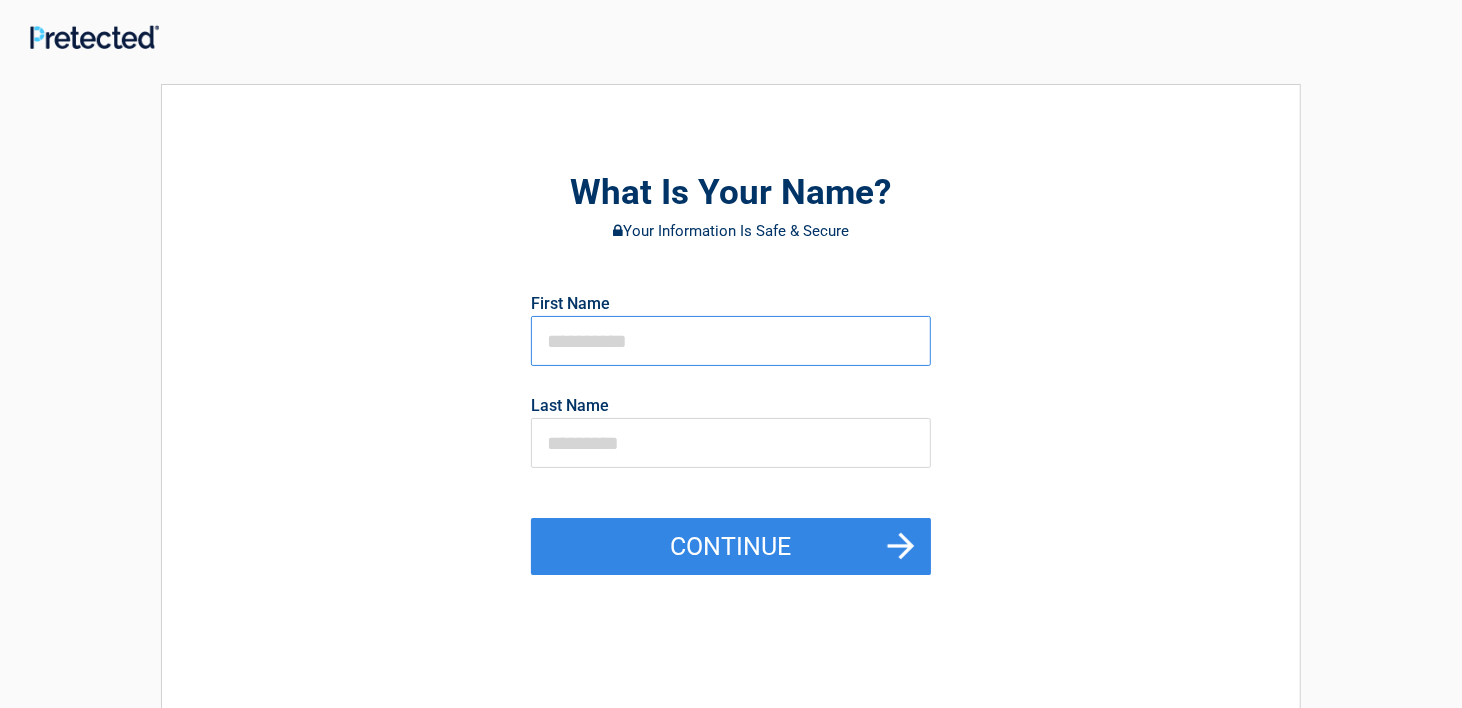 type on "*******" 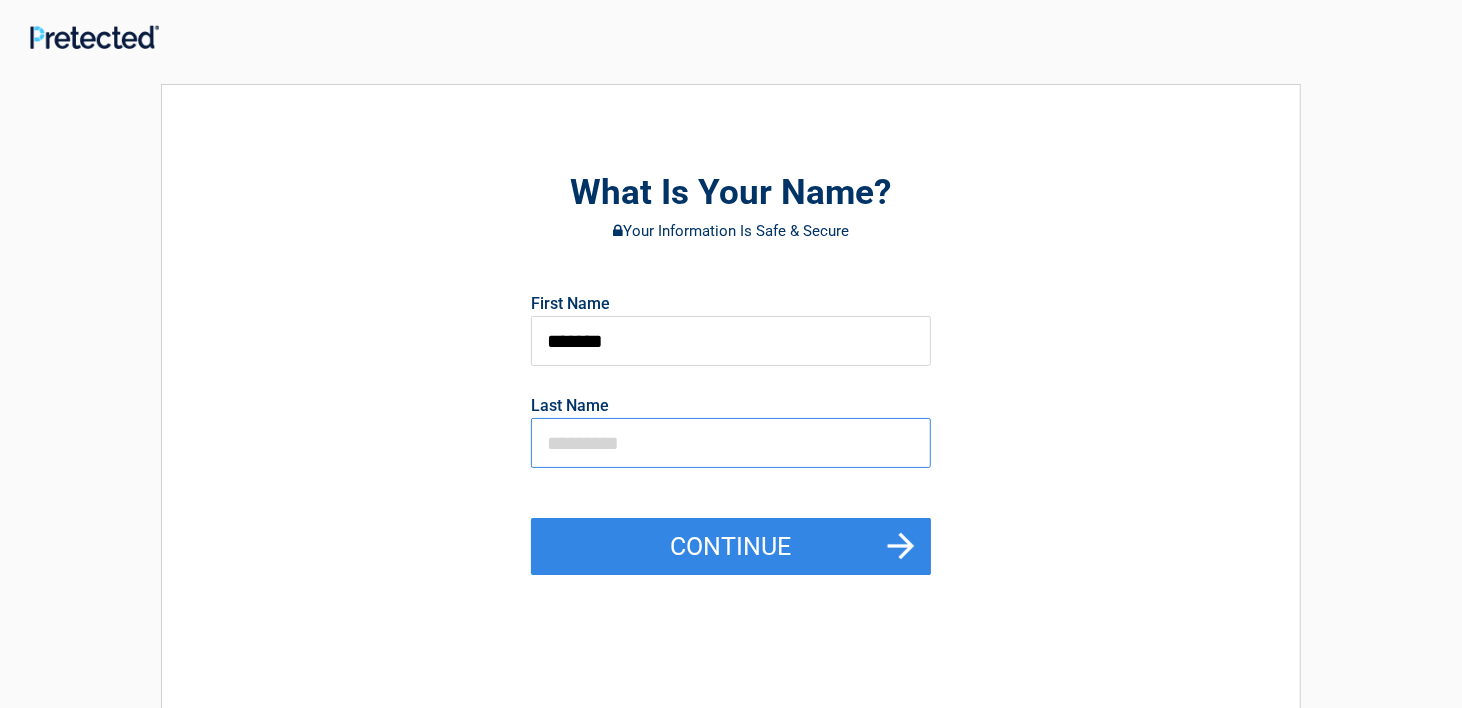 type on "*******" 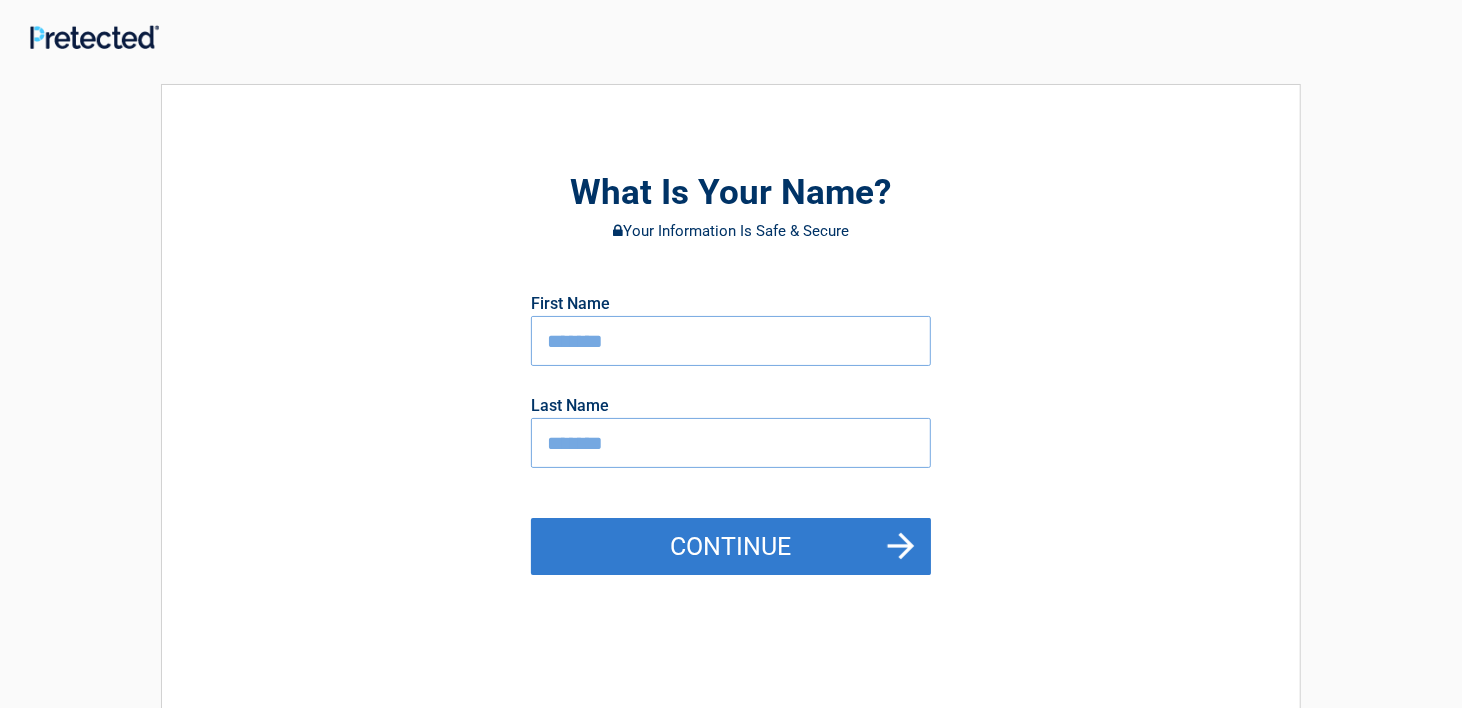 click on "Continue" at bounding box center (731, 547) 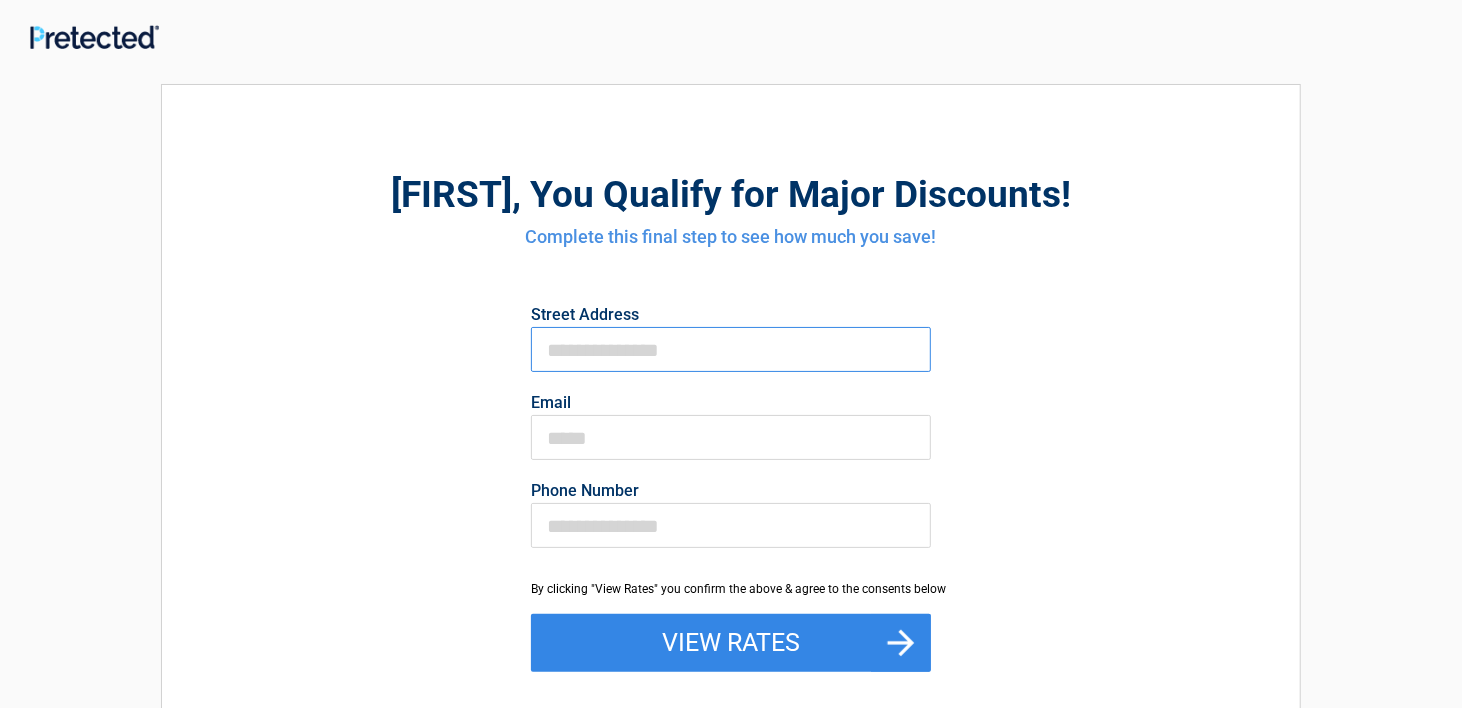click on "First Name" at bounding box center (731, 349) 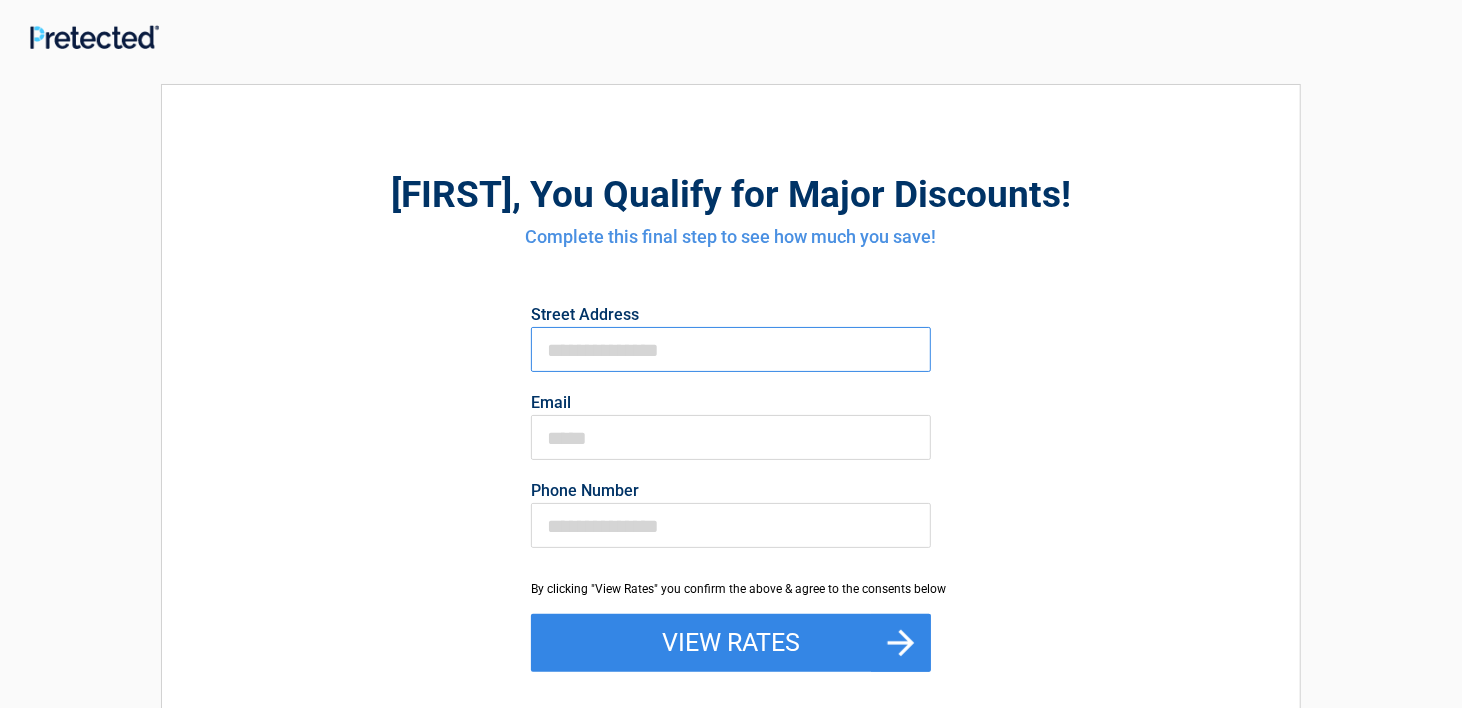 type on "**********" 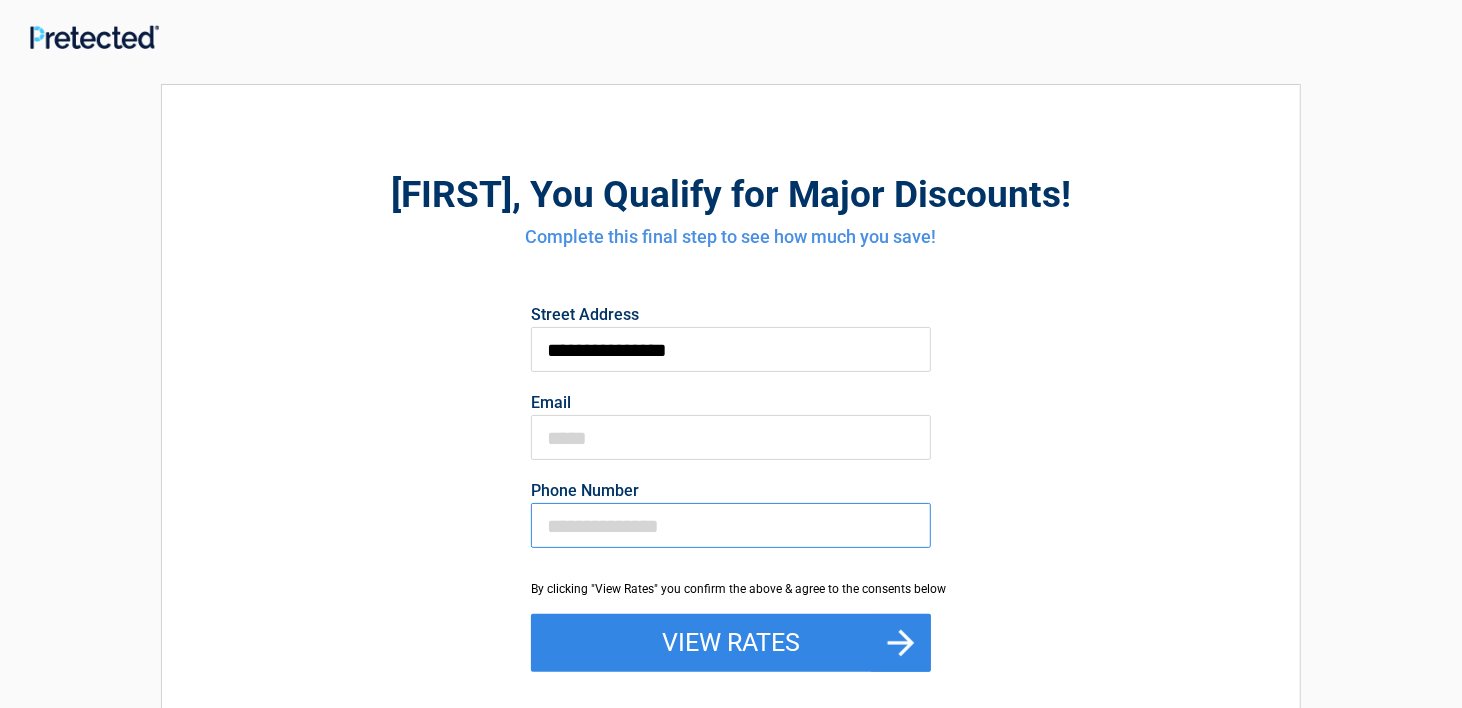 type on "**********" 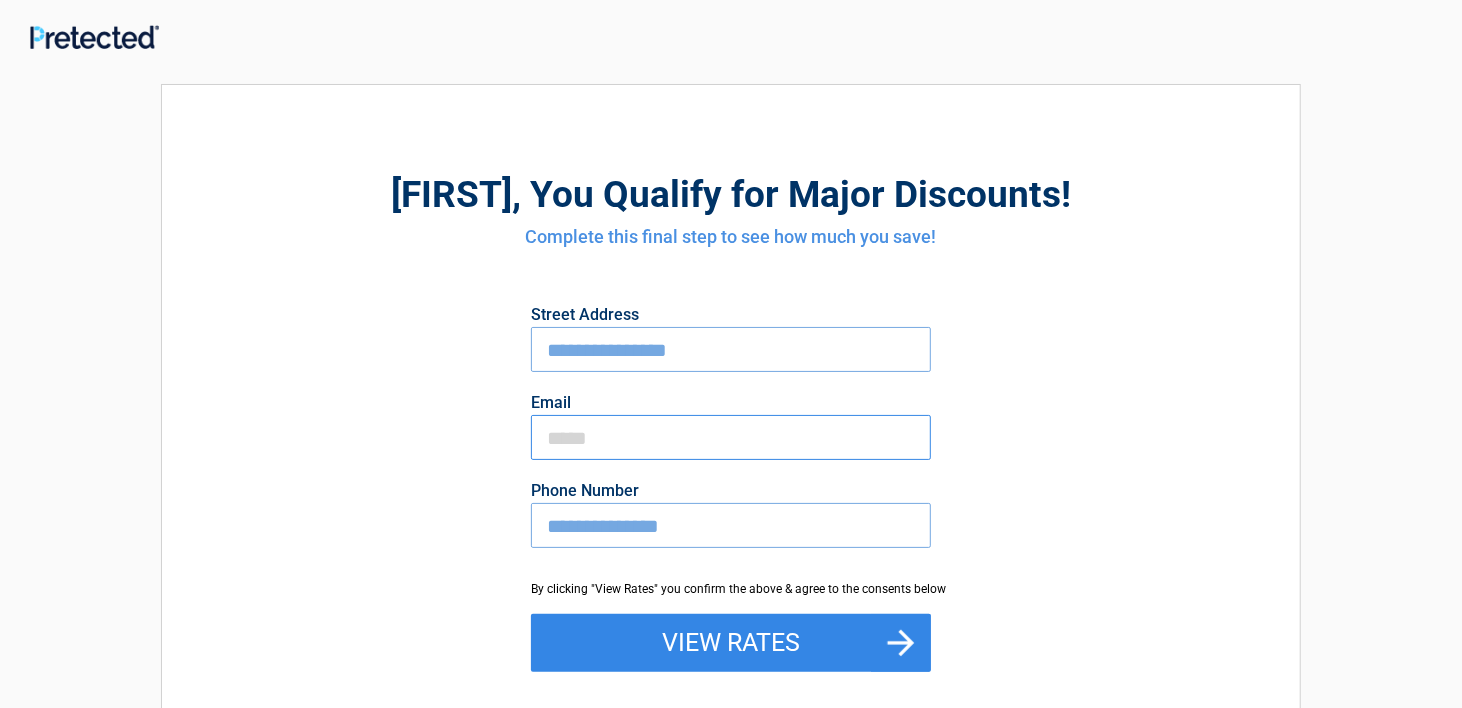 click on "Email" at bounding box center (731, 437) 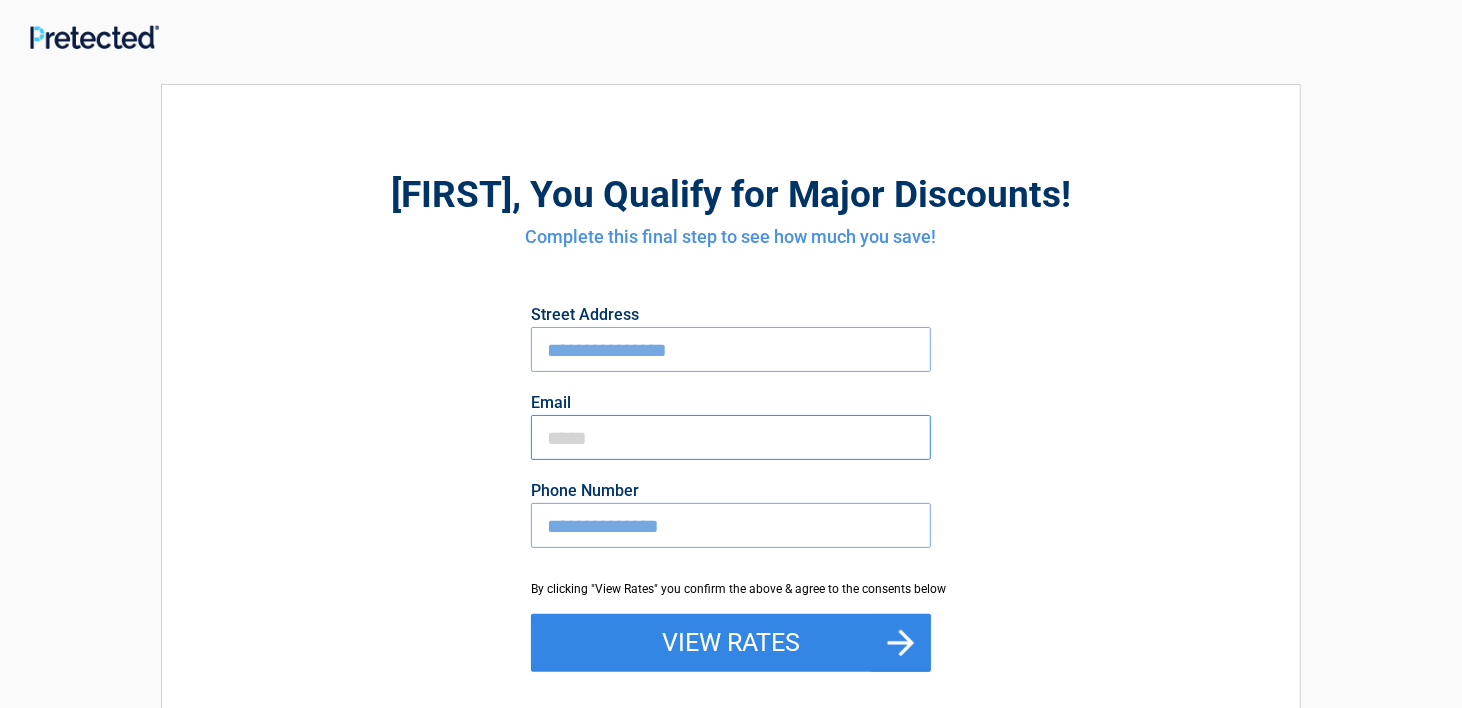 type on "**********" 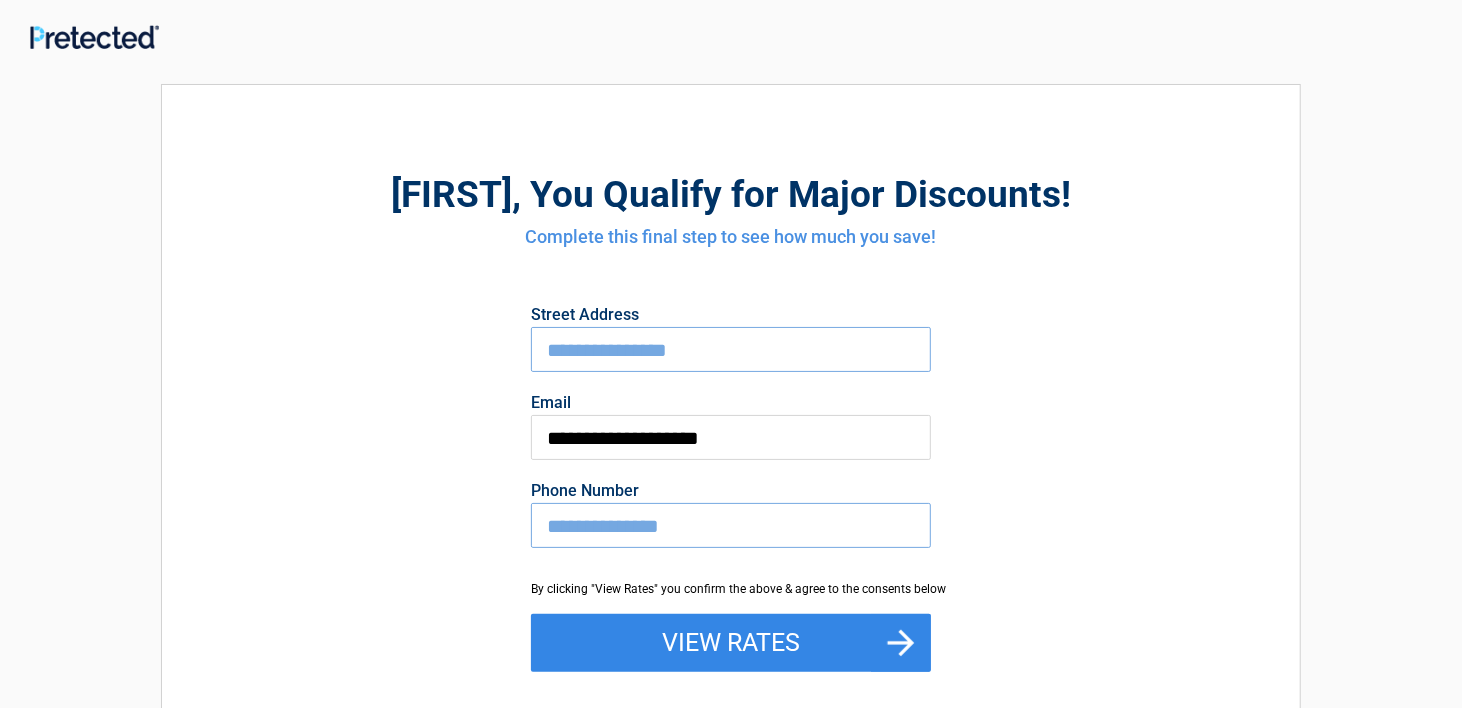 click on "**********" at bounding box center (731, 525) 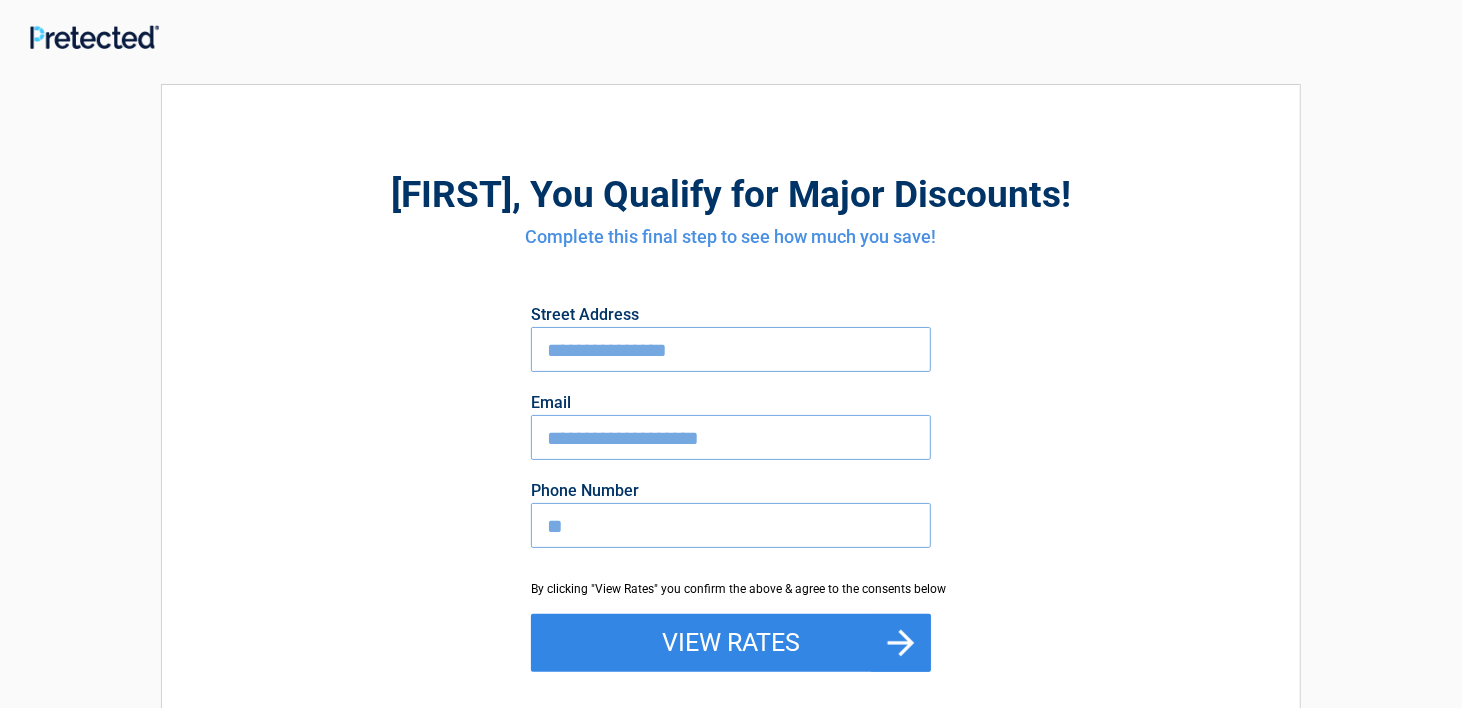 type on "*" 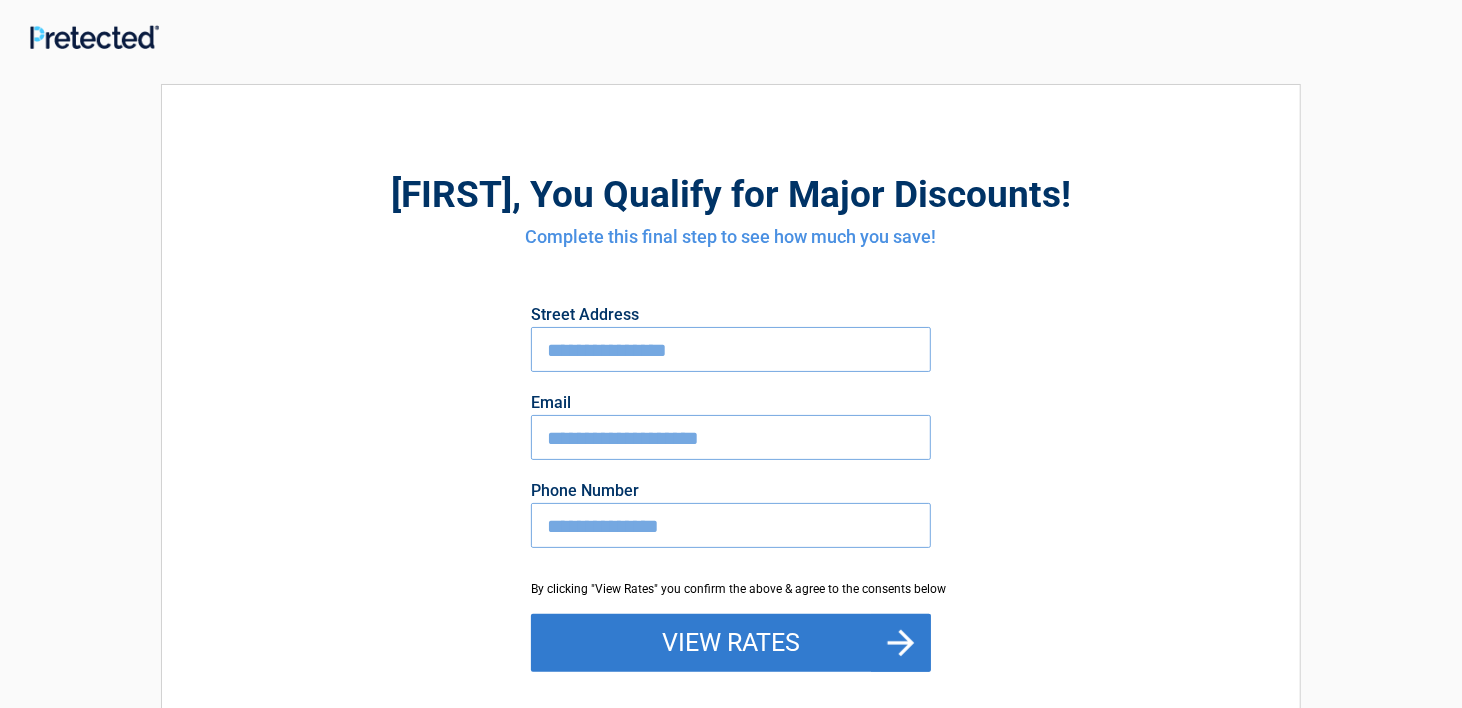 type on "**********" 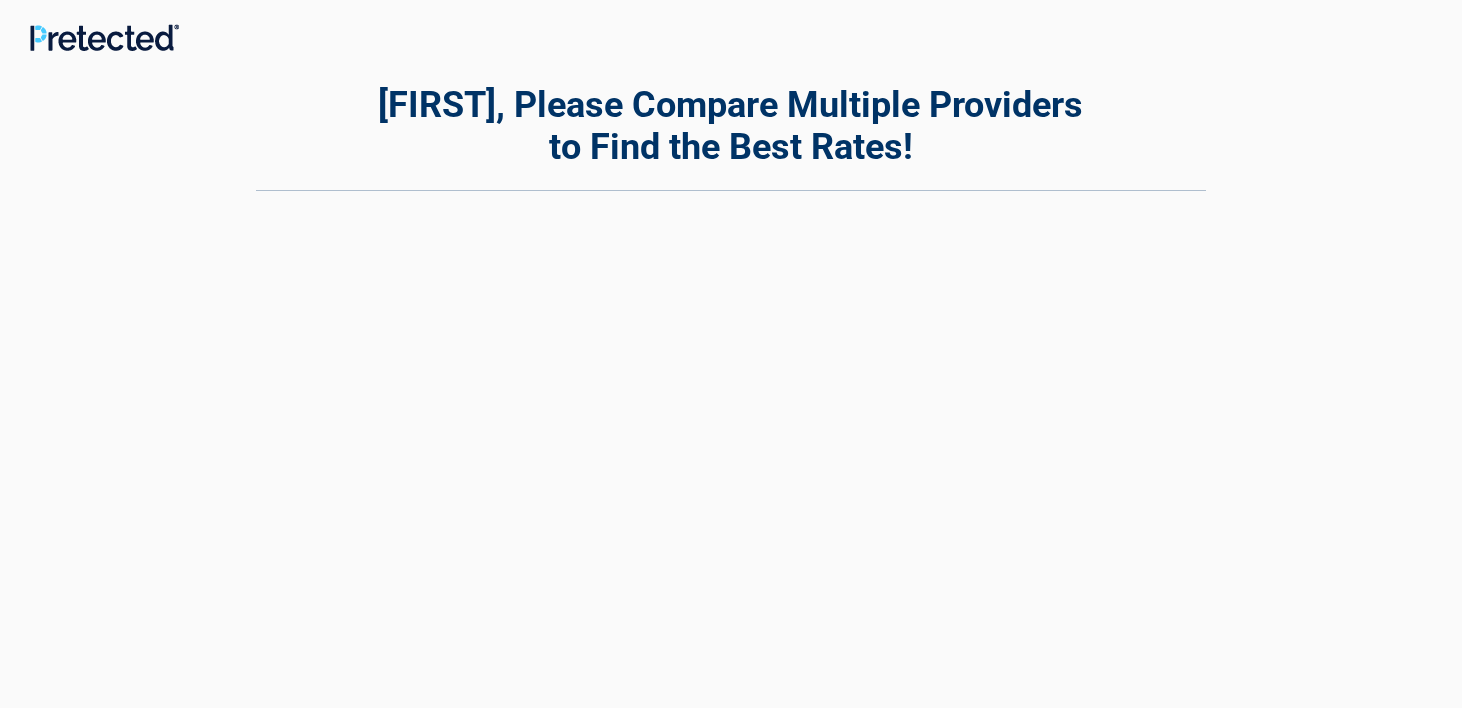 scroll, scrollTop: 0, scrollLeft: 0, axis: both 